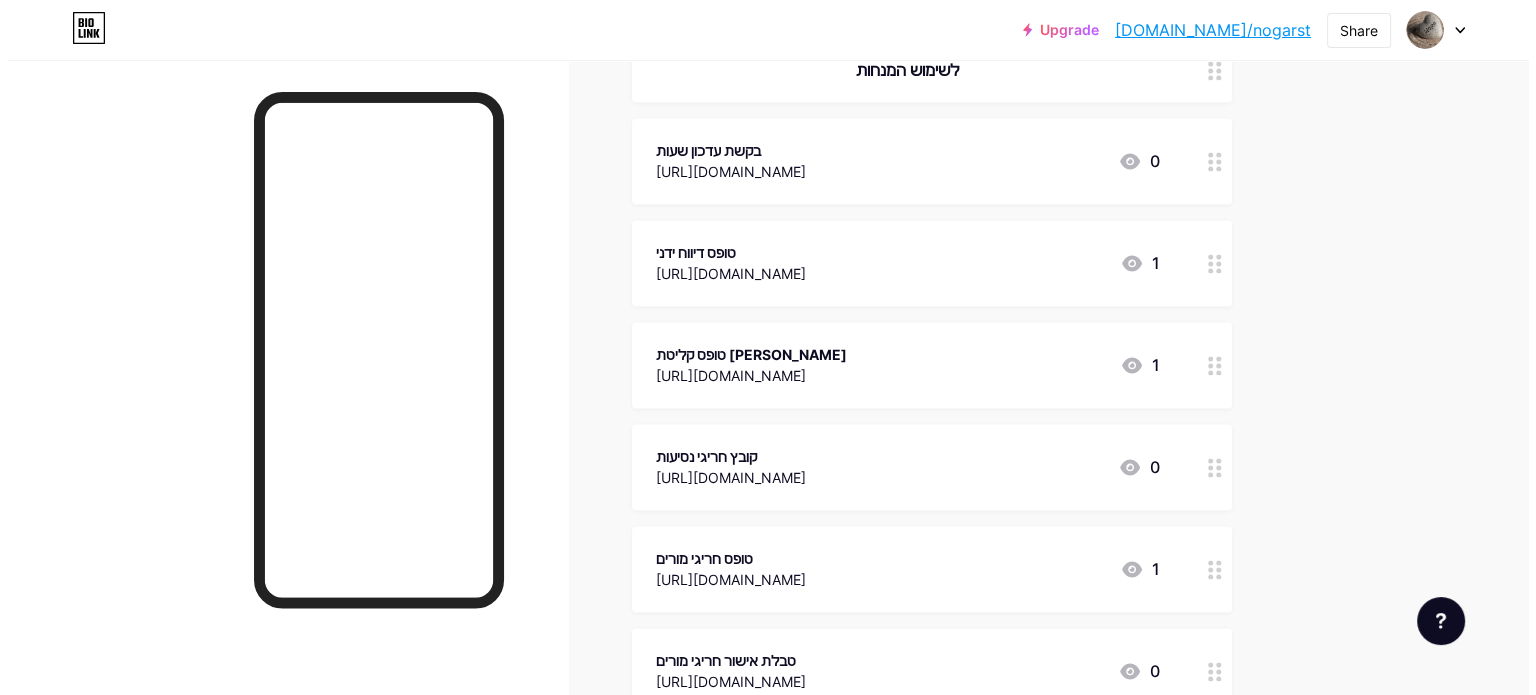 scroll, scrollTop: 2900, scrollLeft: 0, axis: vertical 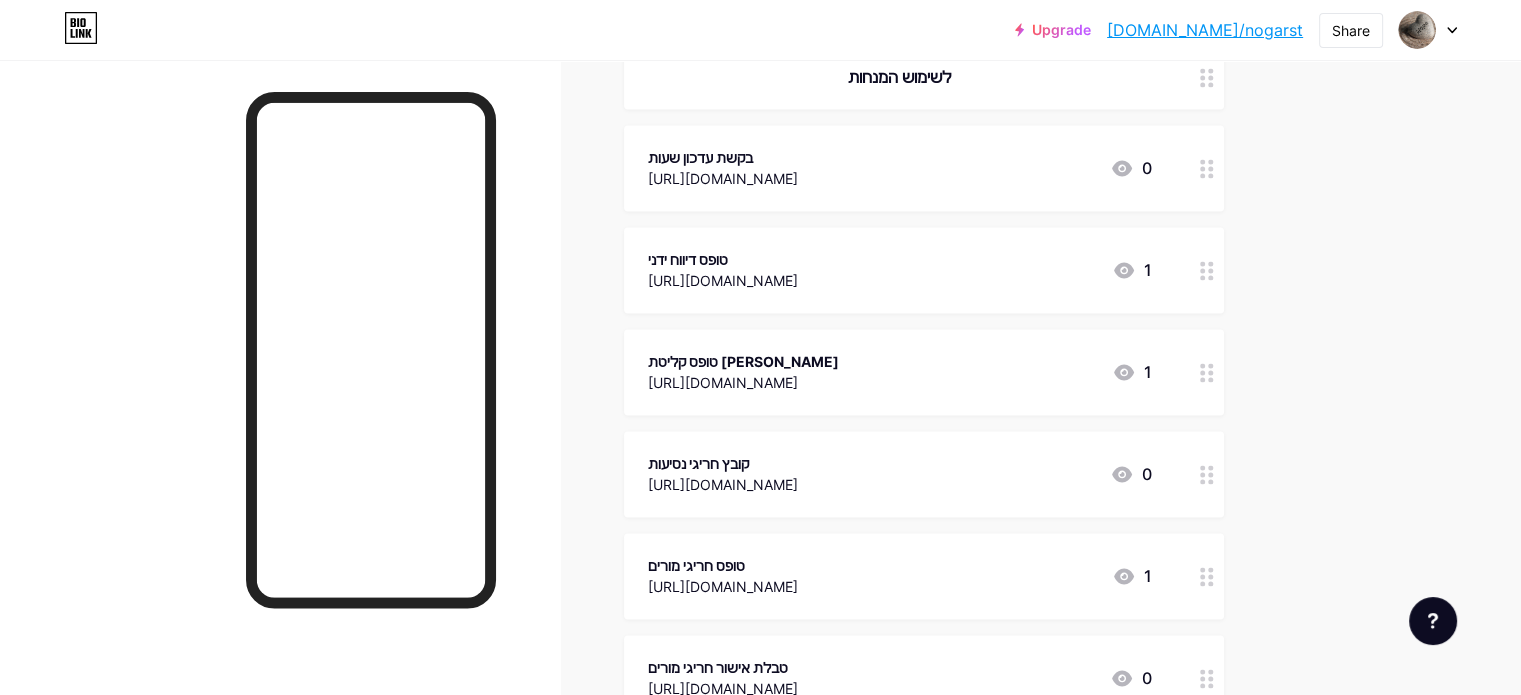 click on "טופס קליטת [PERSON_NAME]" at bounding box center (743, 361) 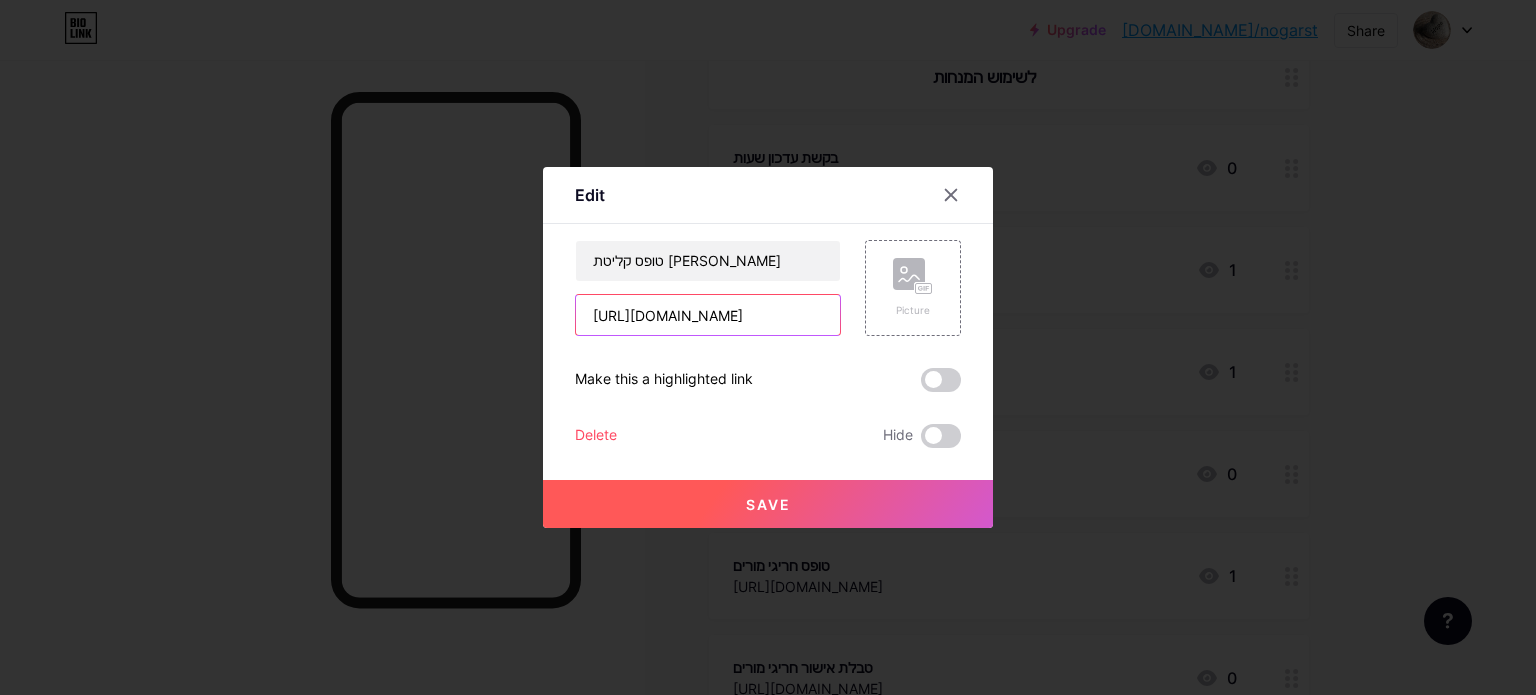 click on "[URL][DOMAIN_NAME]" at bounding box center [708, 315] 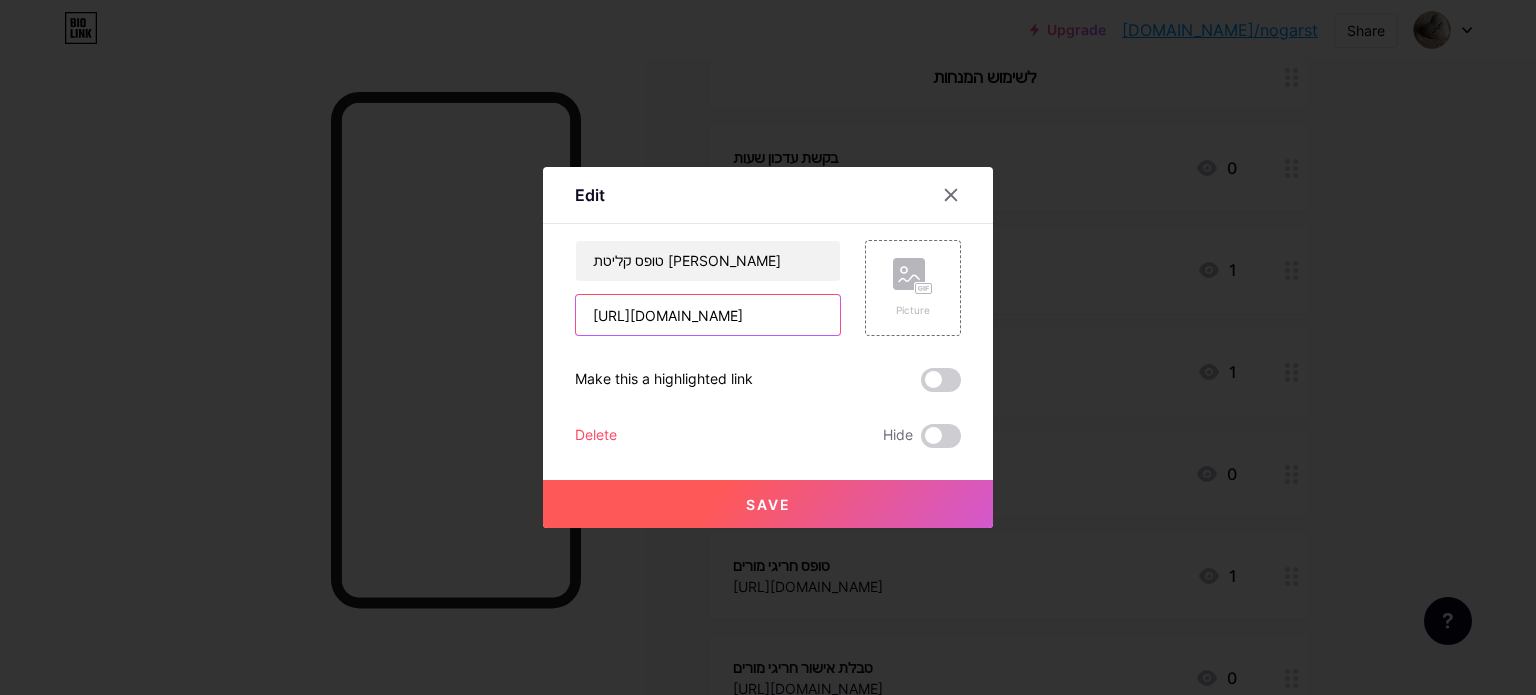 paste on "UBiZ7VY_PAuHUHybuixDGRnrFw0_L6R-" 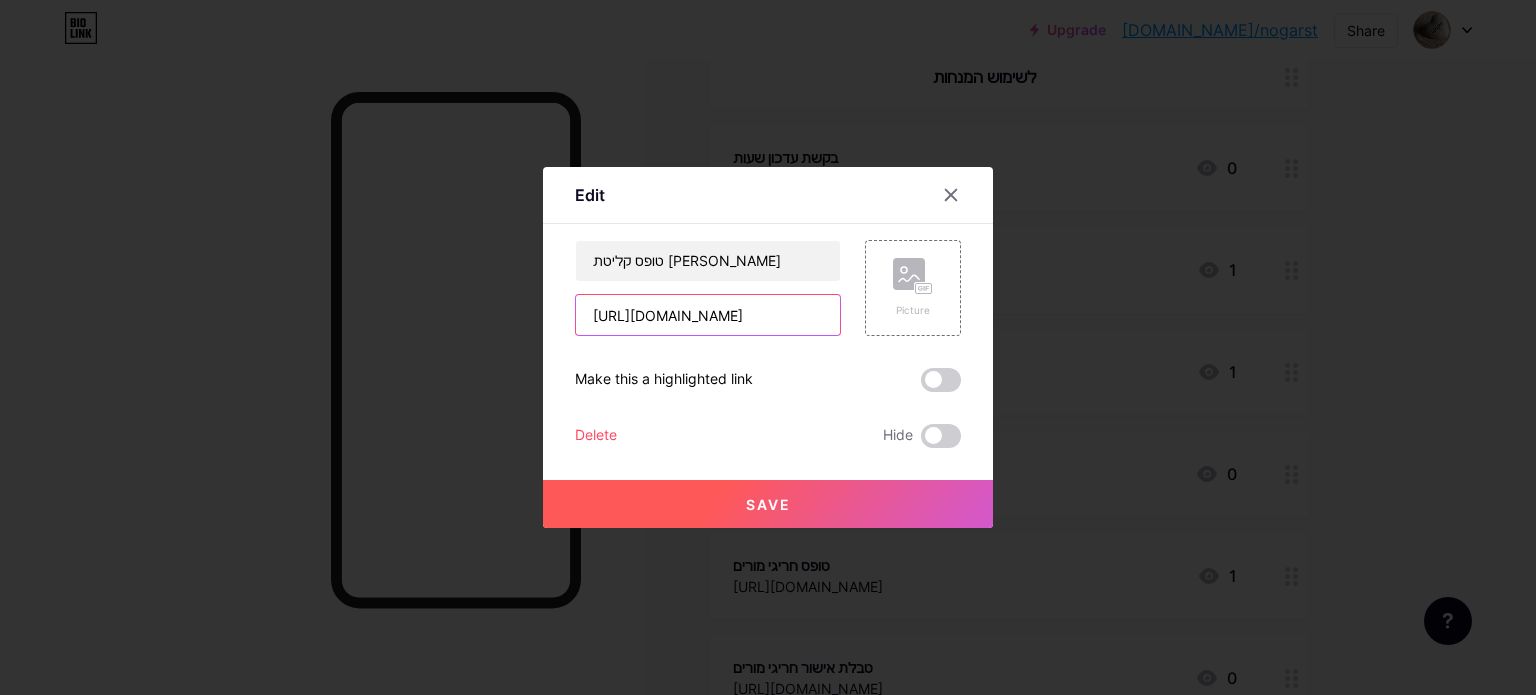 scroll, scrollTop: 0, scrollLeft: 788, axis: horizontal 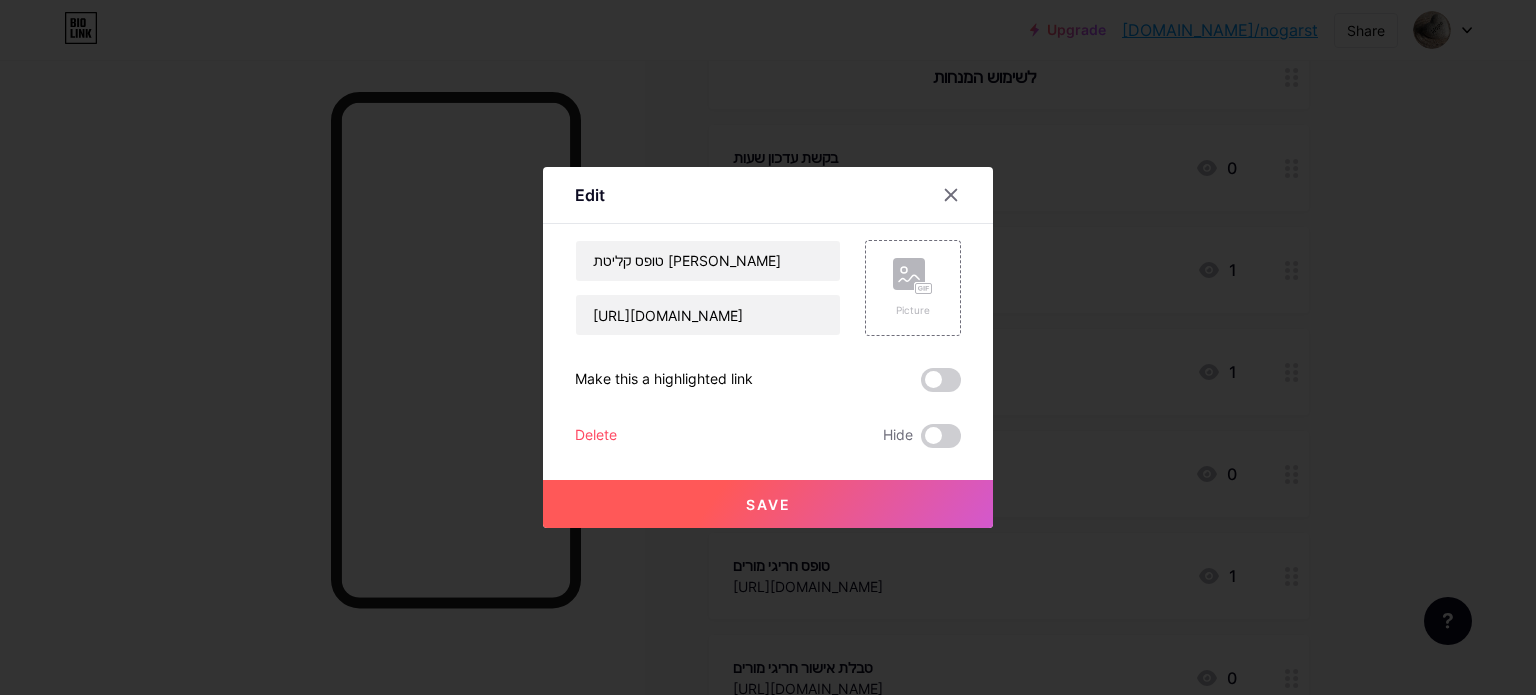 click on "Save" at bounding box center [768, 504] 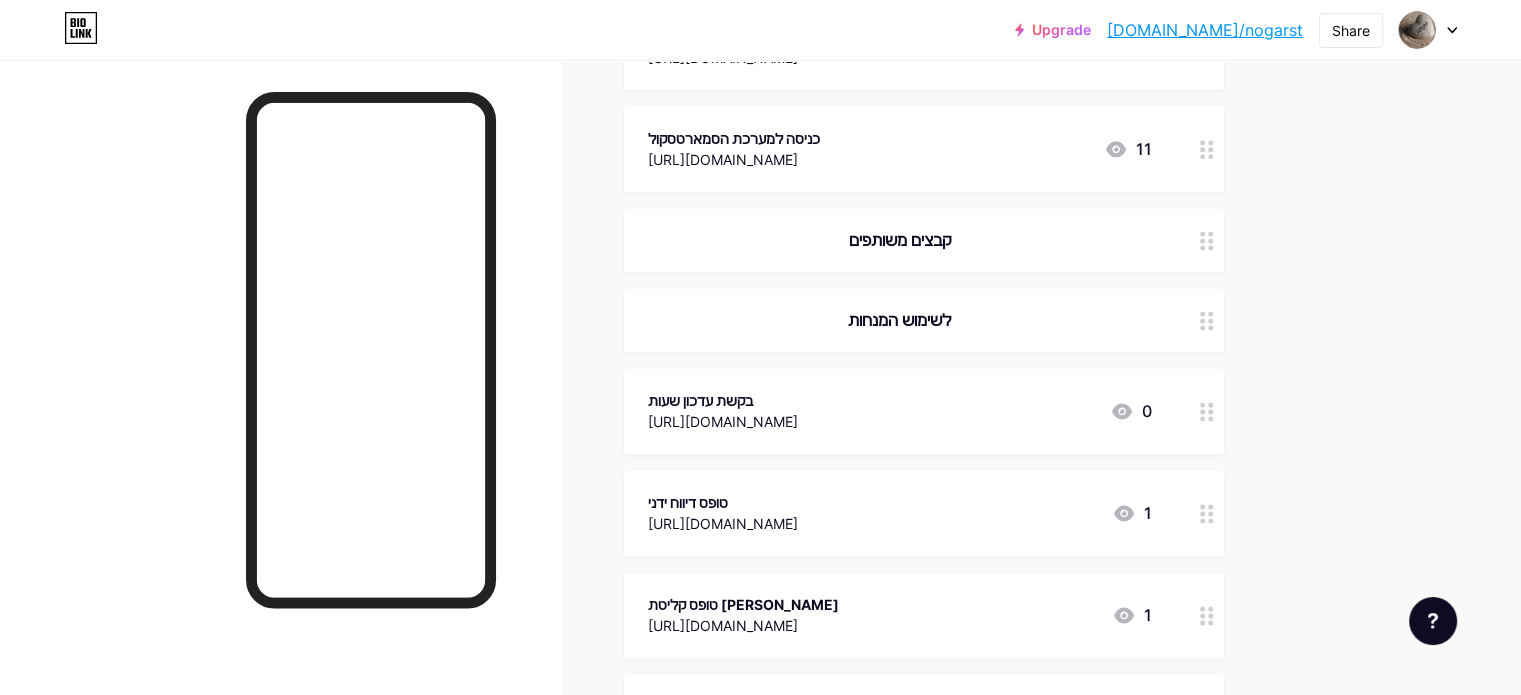 scroll, scrollTop: 2200, scrollLeft: 0, axis: vertical 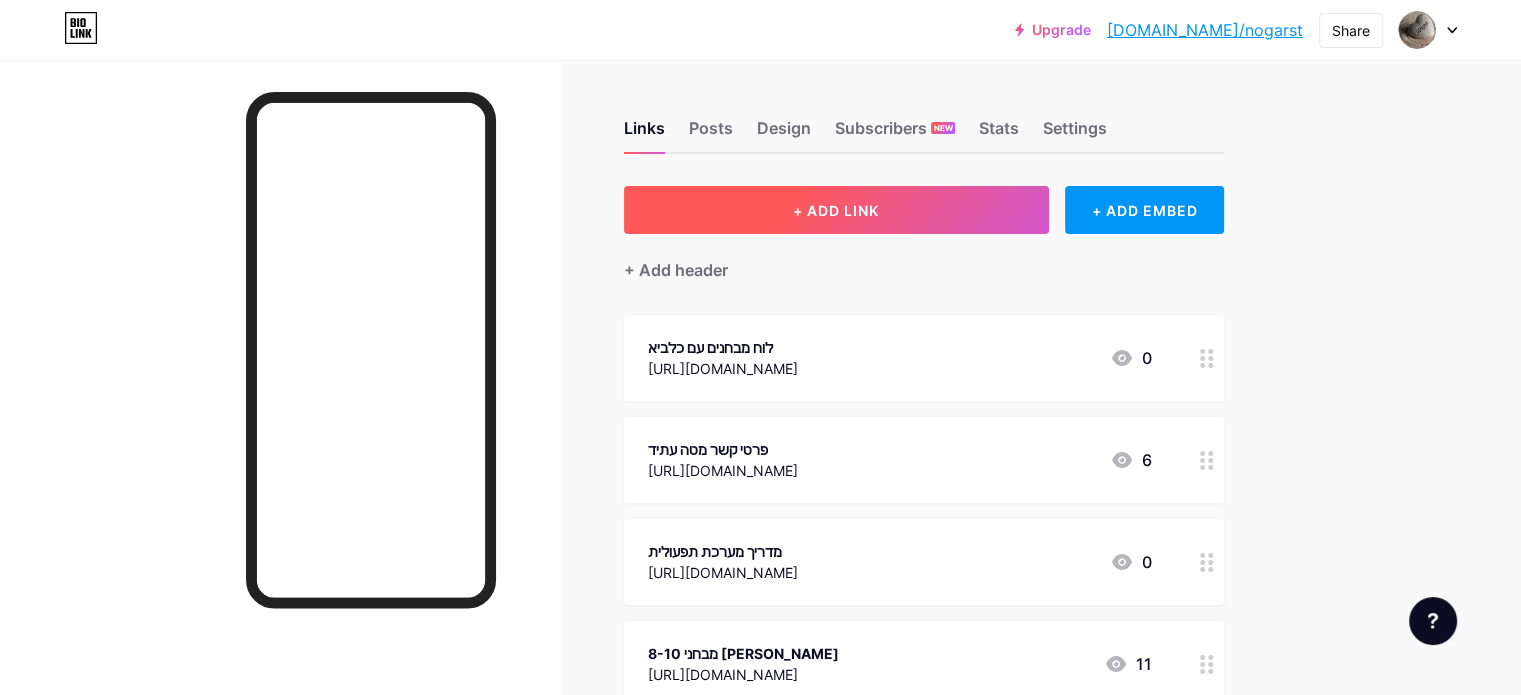 click on "+ ADD LINK" at bounding box center (836, 210) 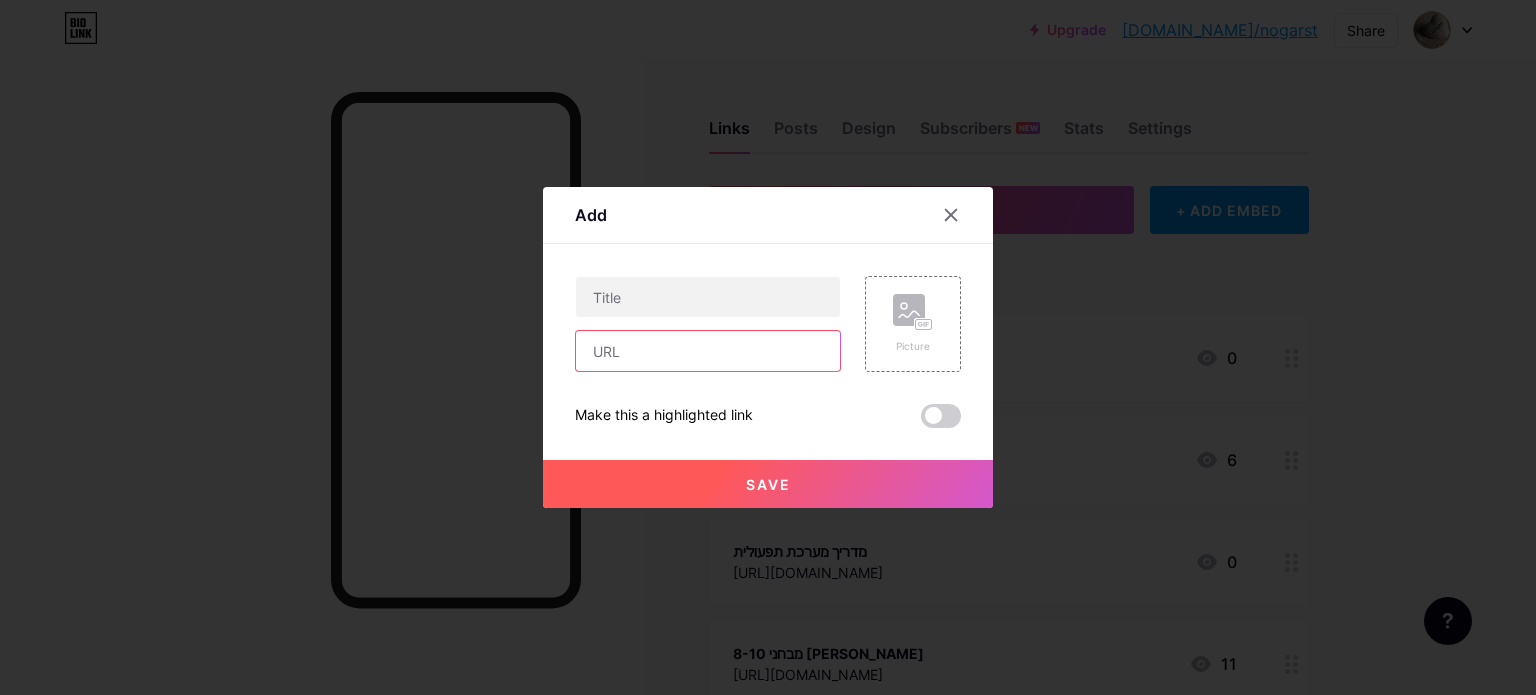 click at bounding box center [708, 351] 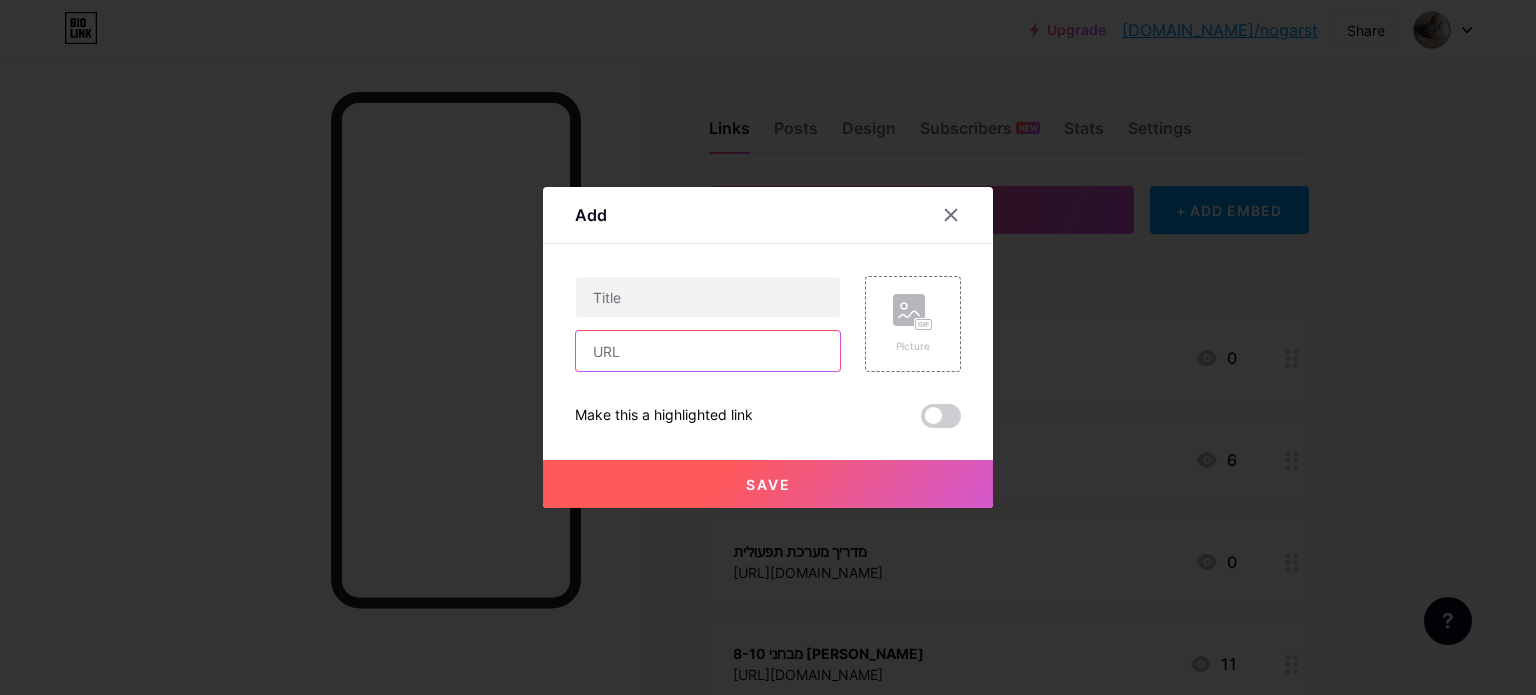 paste on "Windows/INetCache/Content.Outlook/D5P5M458/דוח%20התנהלות%20בחינה%2012%20משגיחים.pdf" 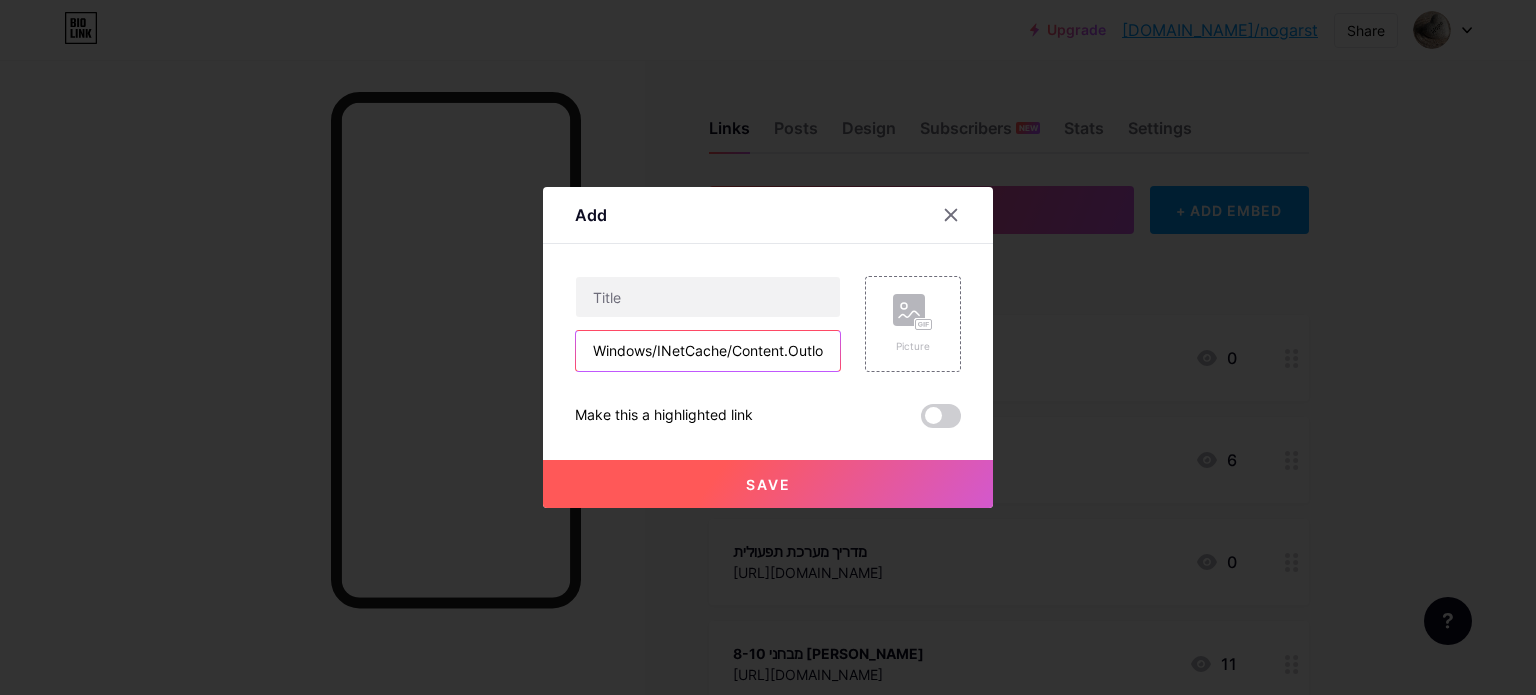 scroll, scrollTop: 0, scrollLeft: 406, axis: horizontal 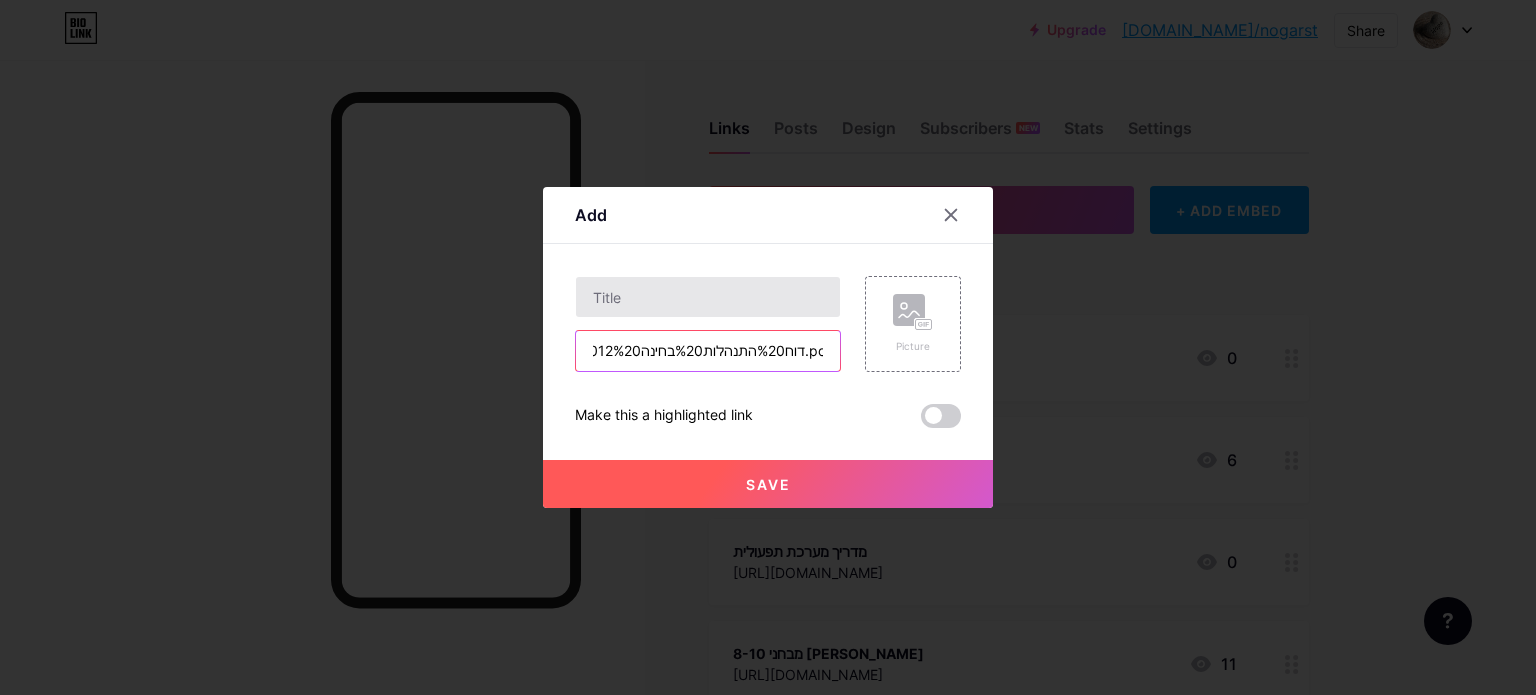 type on "Windows/INetCache/Content.Outlook/D5P5M458/דוח%20התנהלות%20בחינה%2012%20משגיחים.pdf" 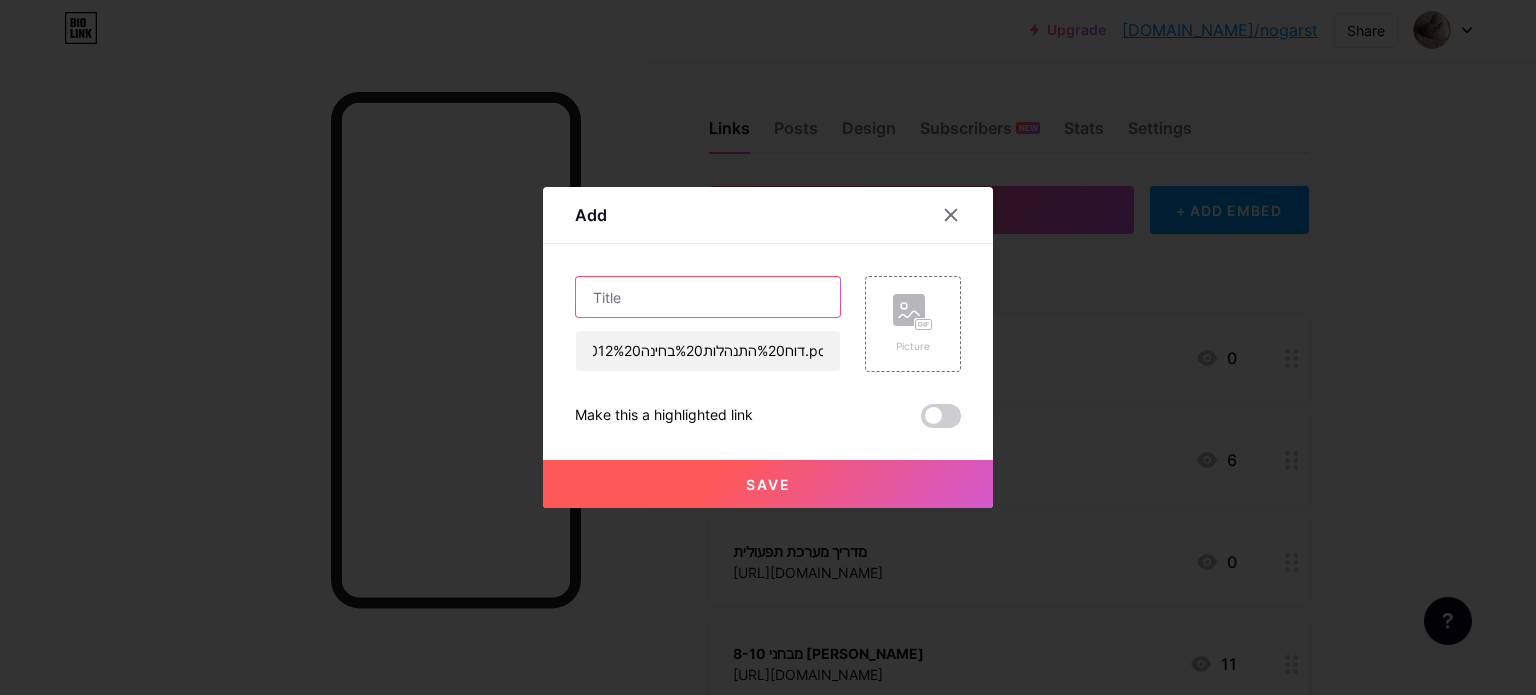 scroll, scrollTop: 0, scrollLeft: 0, axis: both 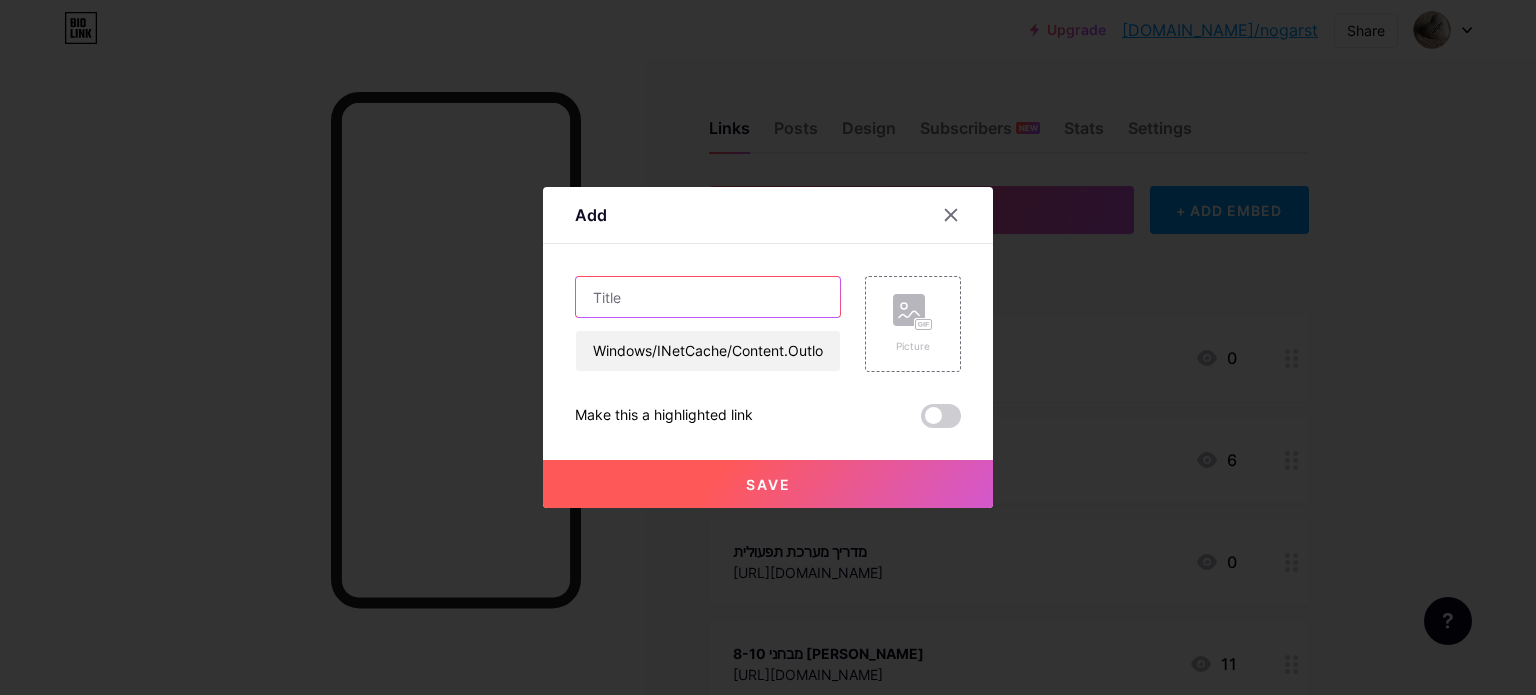 click at bounding box center [708, 297] 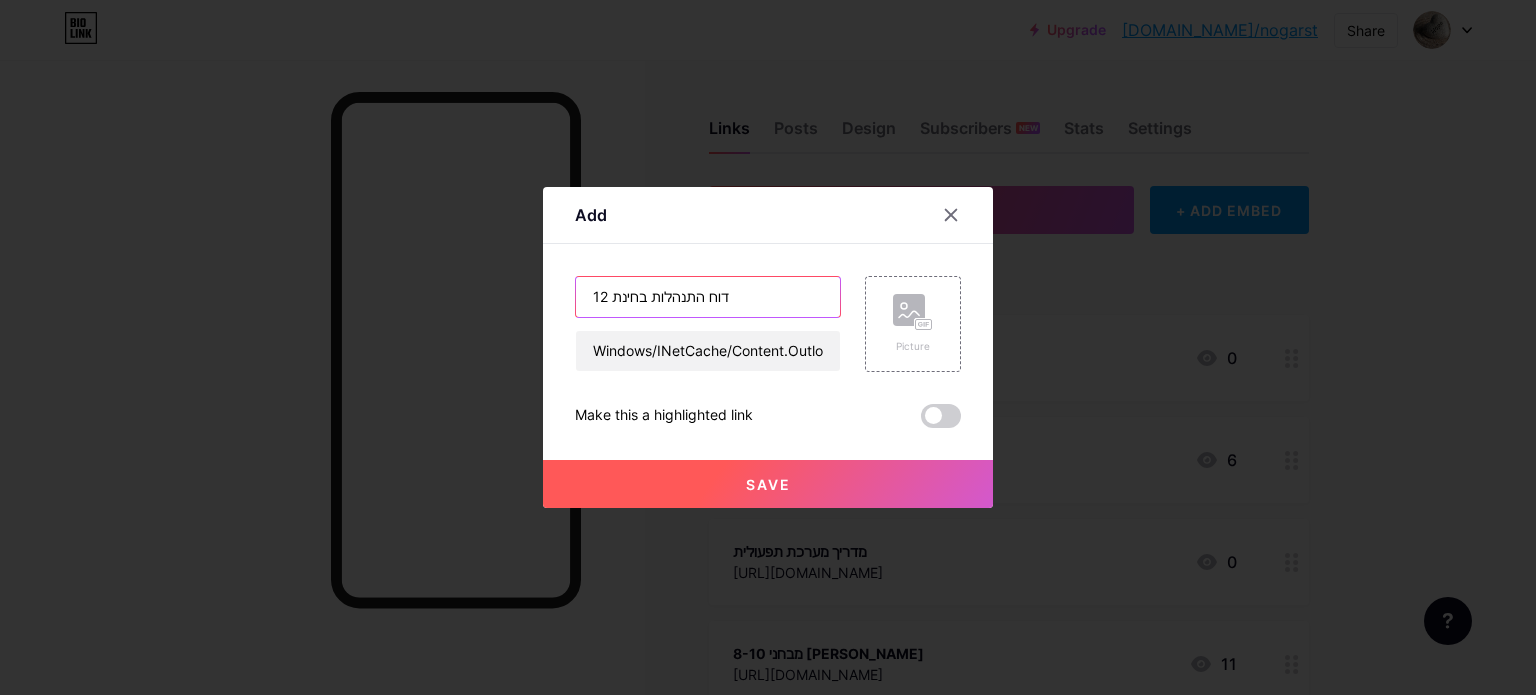 type on "דוח התנהלות בחינת 12" 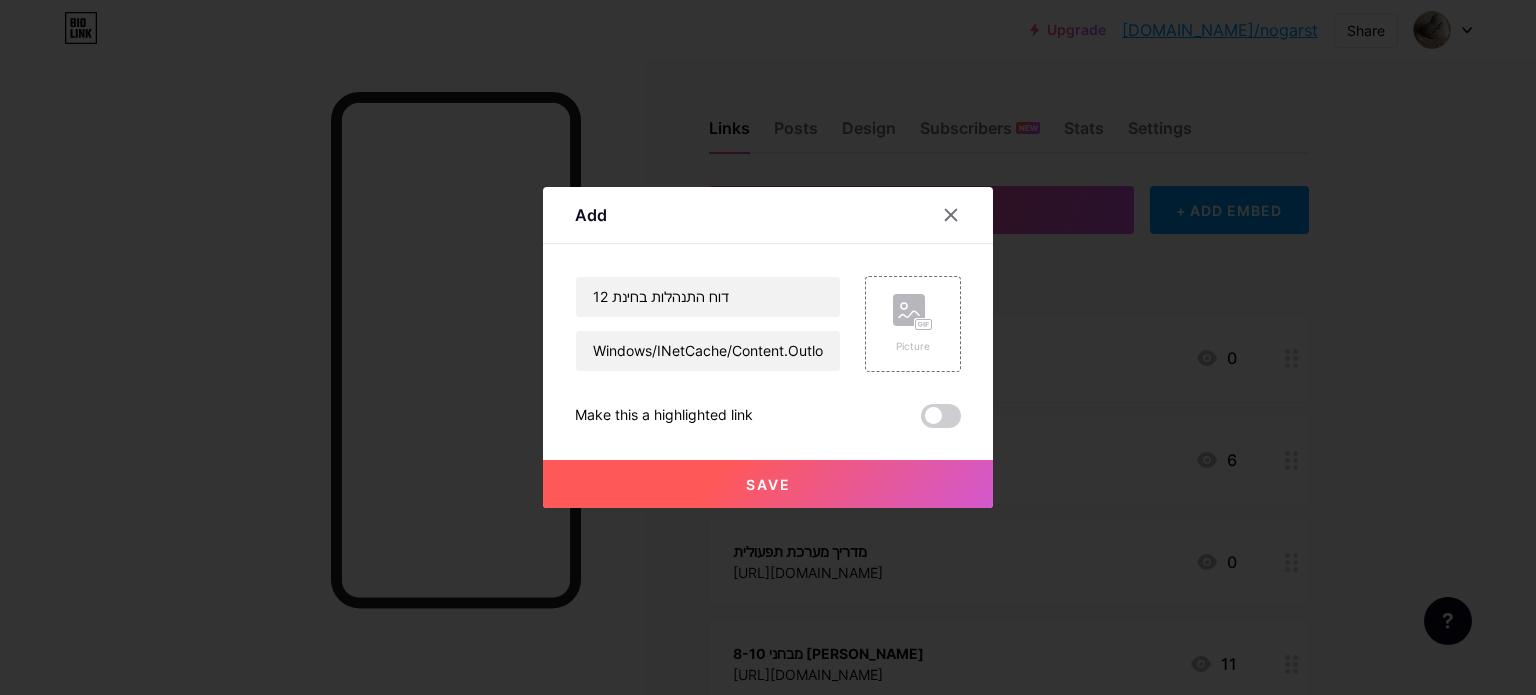 click on "Save" at bounding box center [768, 484] 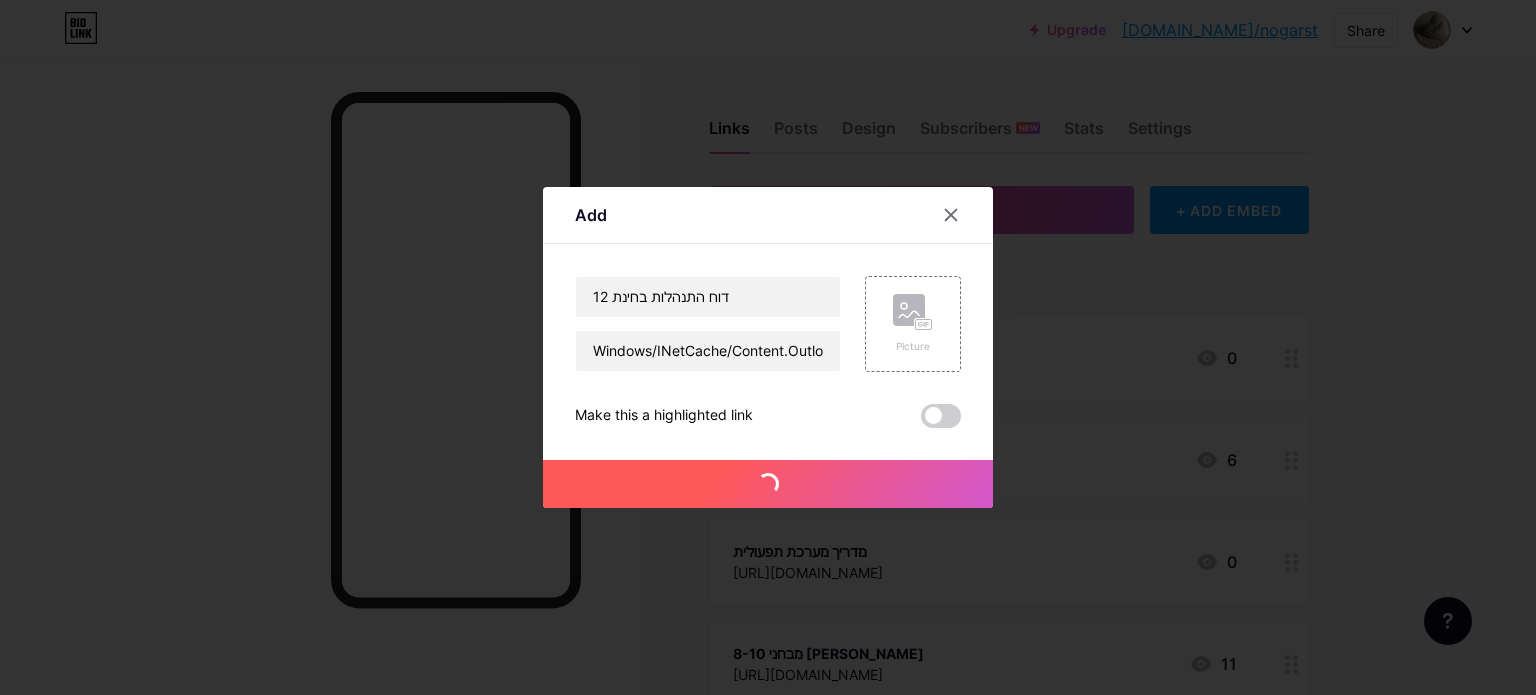click on "Save" at bounding box center [768, 484] 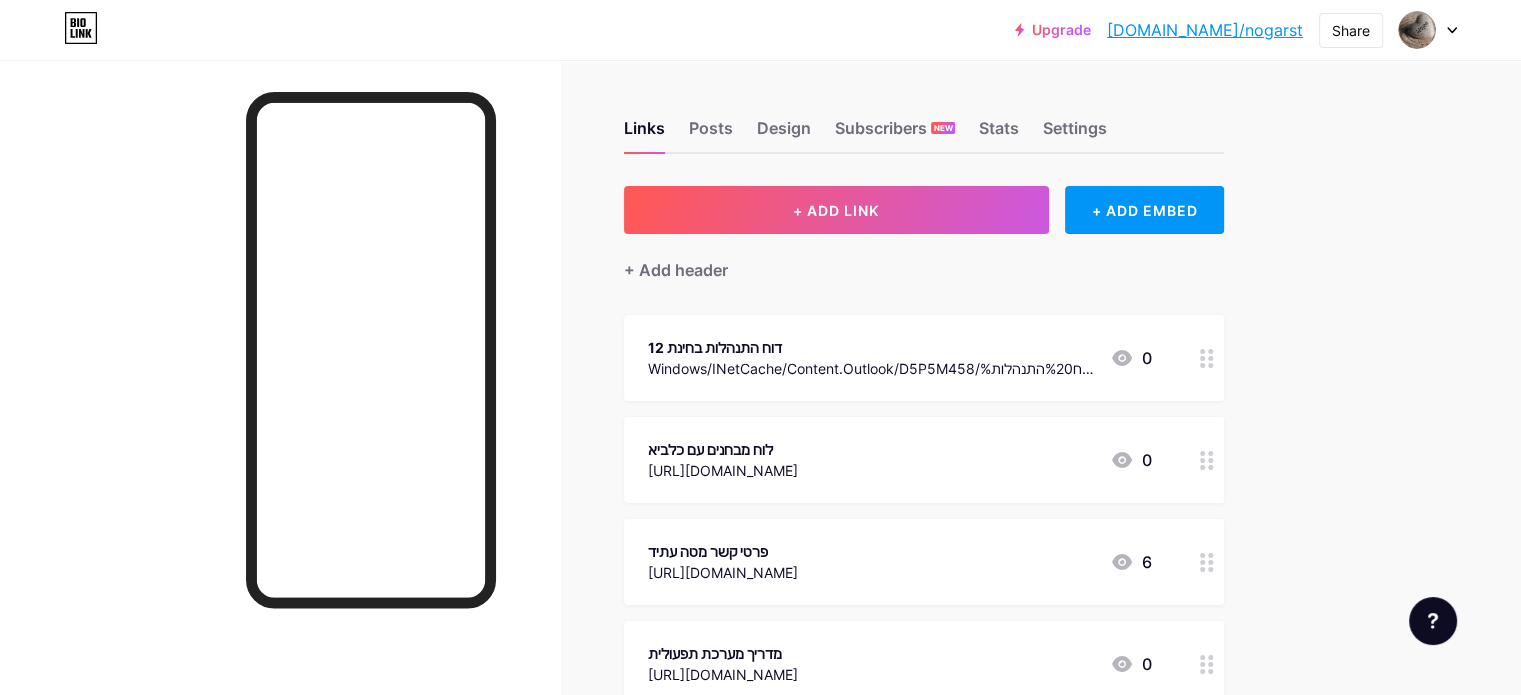 click on "Windows/INetCache/Content.Outlook/D5P5M458/דוח%20התנהלות%20בחינה%2012%20משגיחים.pdf" at bounding box center (871, 368) 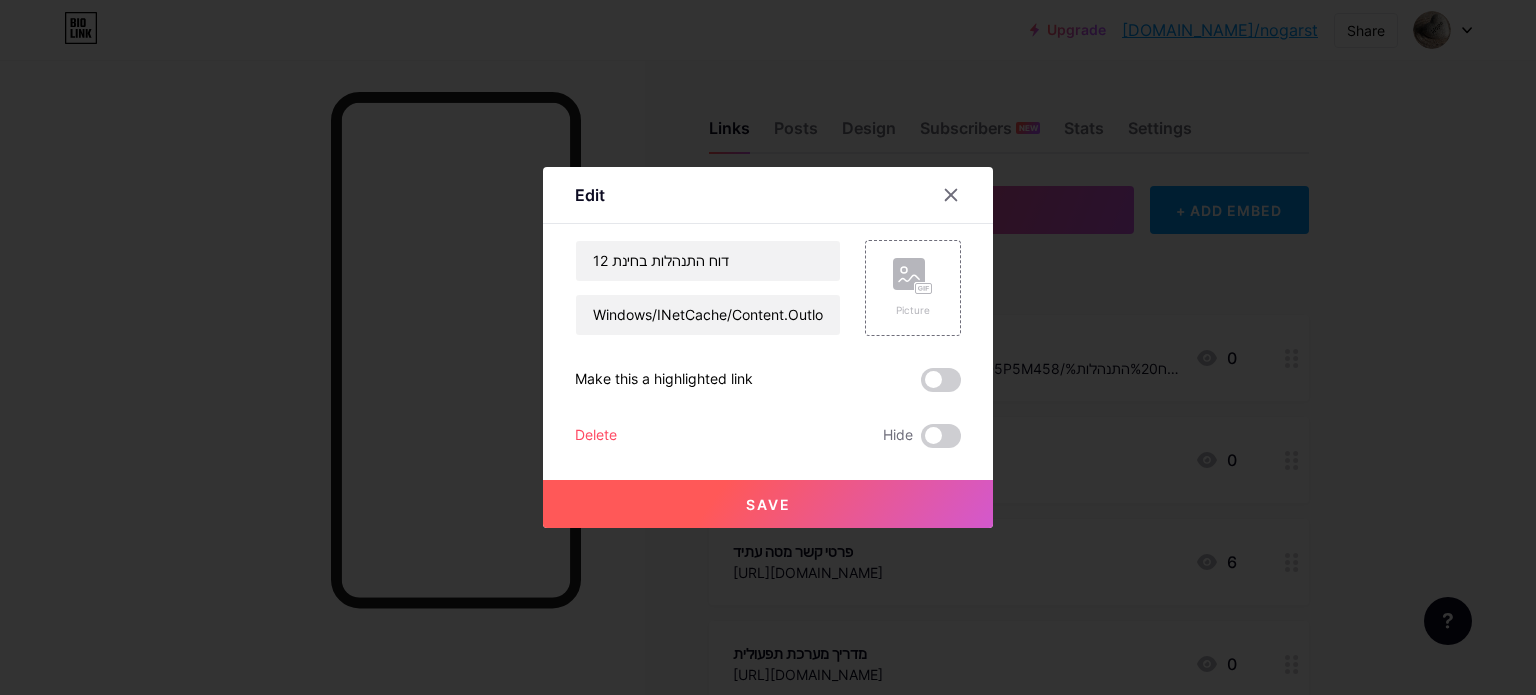 click at bounding box center (768, 347) 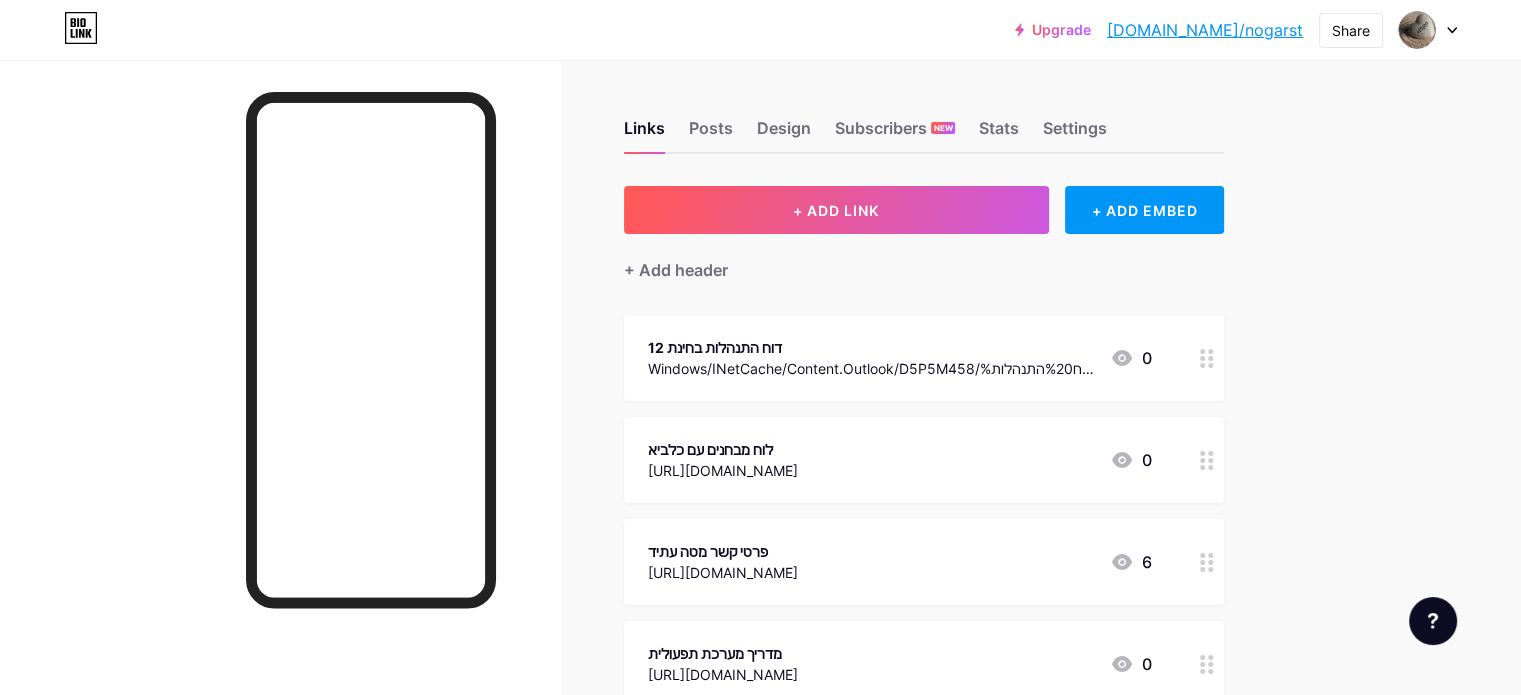 click at bounding box center (280, 407) 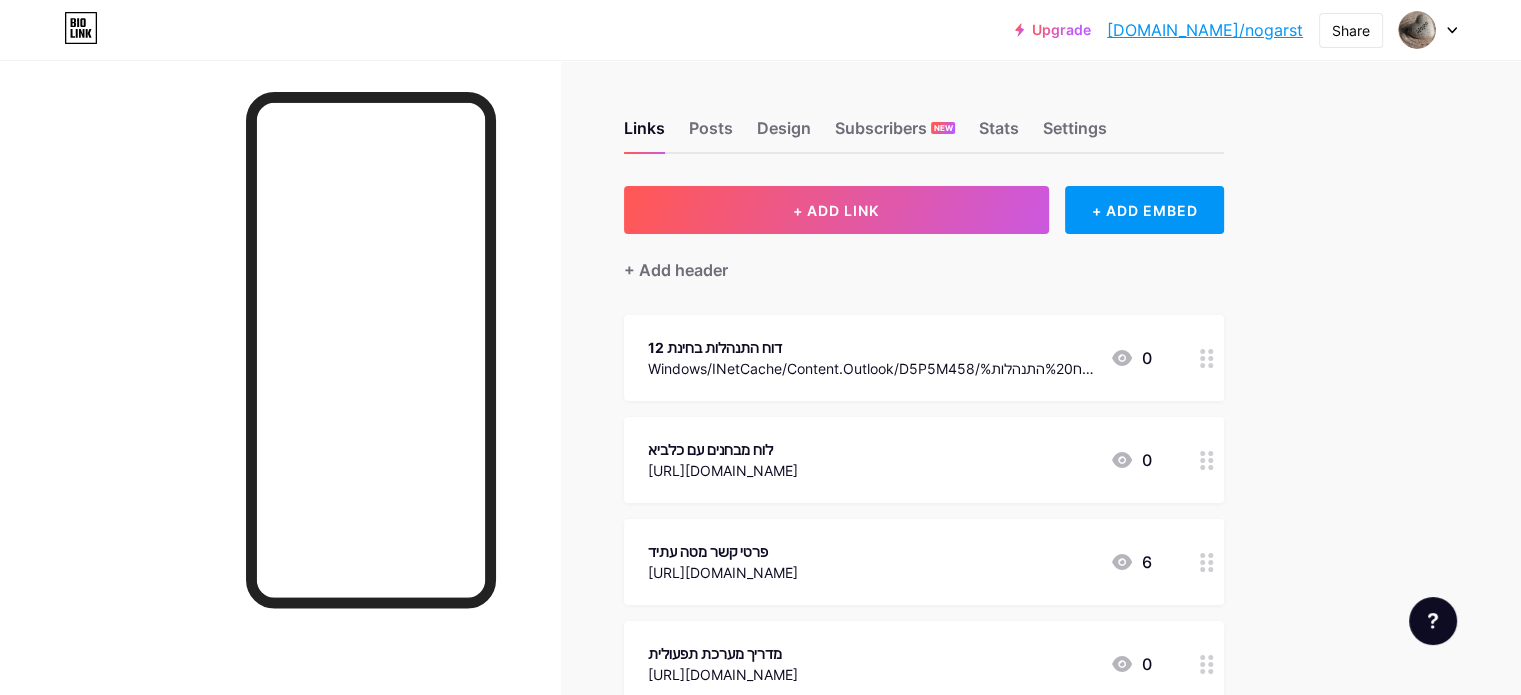 click on "דוח התנהלות בחינת 12
Windows/INetCache/Content.Outlook/D5P5M458/דוח%20התנהלות%20בחינה%2012%20משגיחים.pdf" at bounding box center [871, 358] 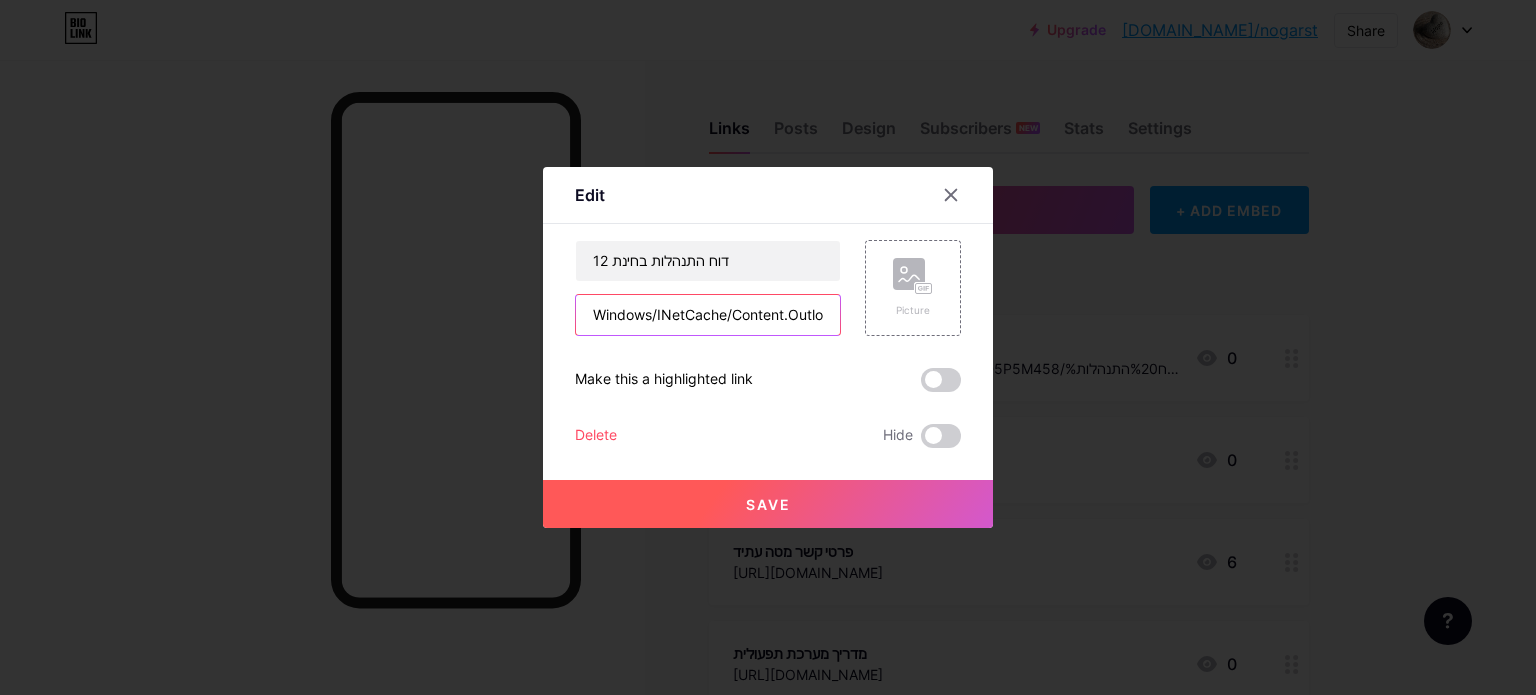 click on "Windows/INetCache/Content.Outlook/D5P5M458/דוח%20התנהלות%20בחינה%2012%20משגיחים.pdf" at bounding box center (708, 315) 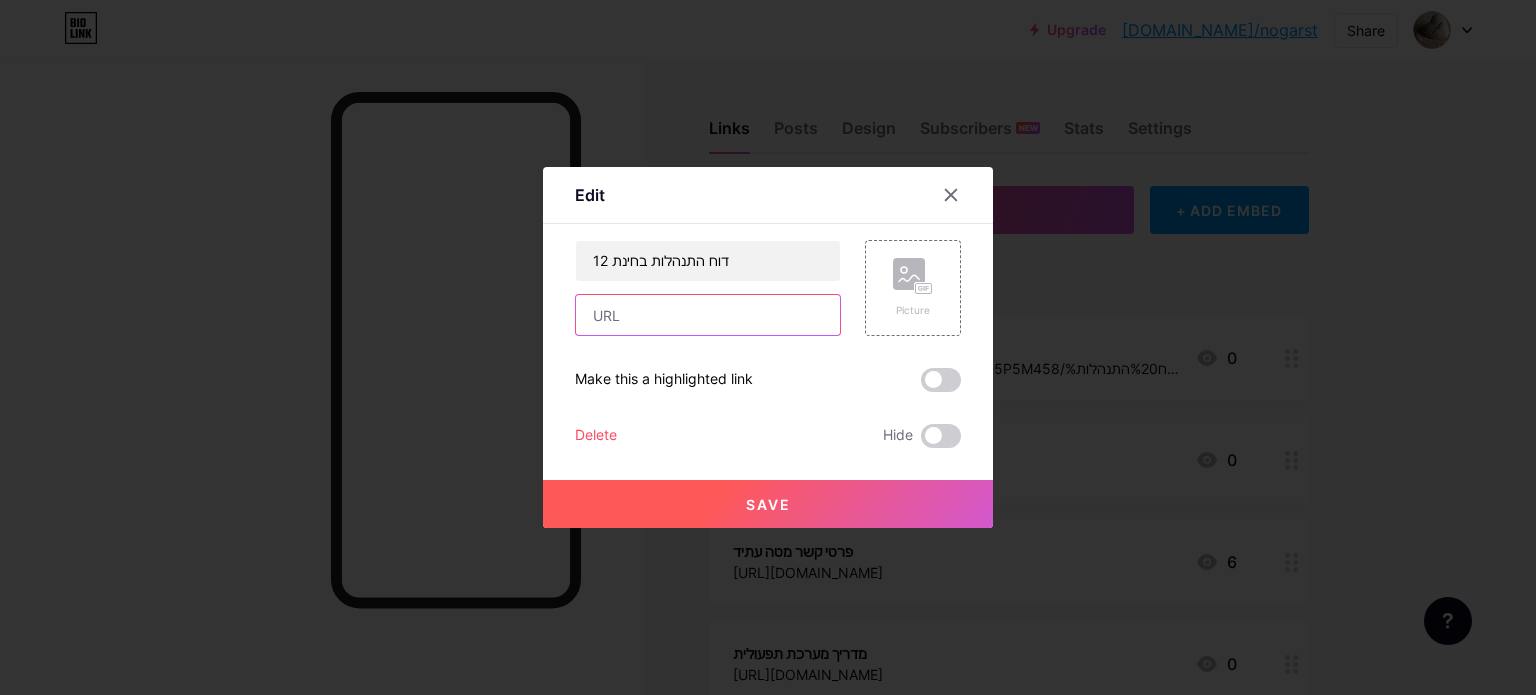 click at bounding box center [708, 315] 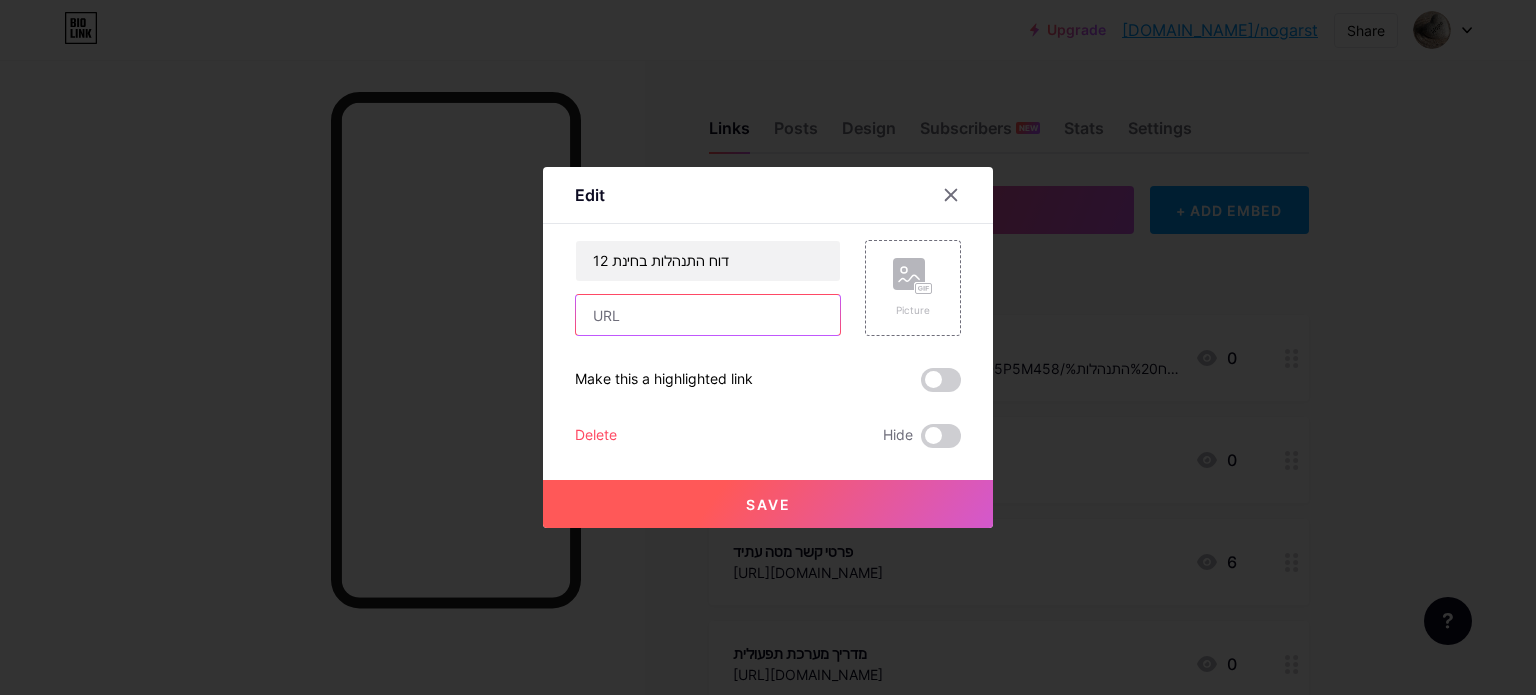paste on "[URL][DOMAIN_NAME]" 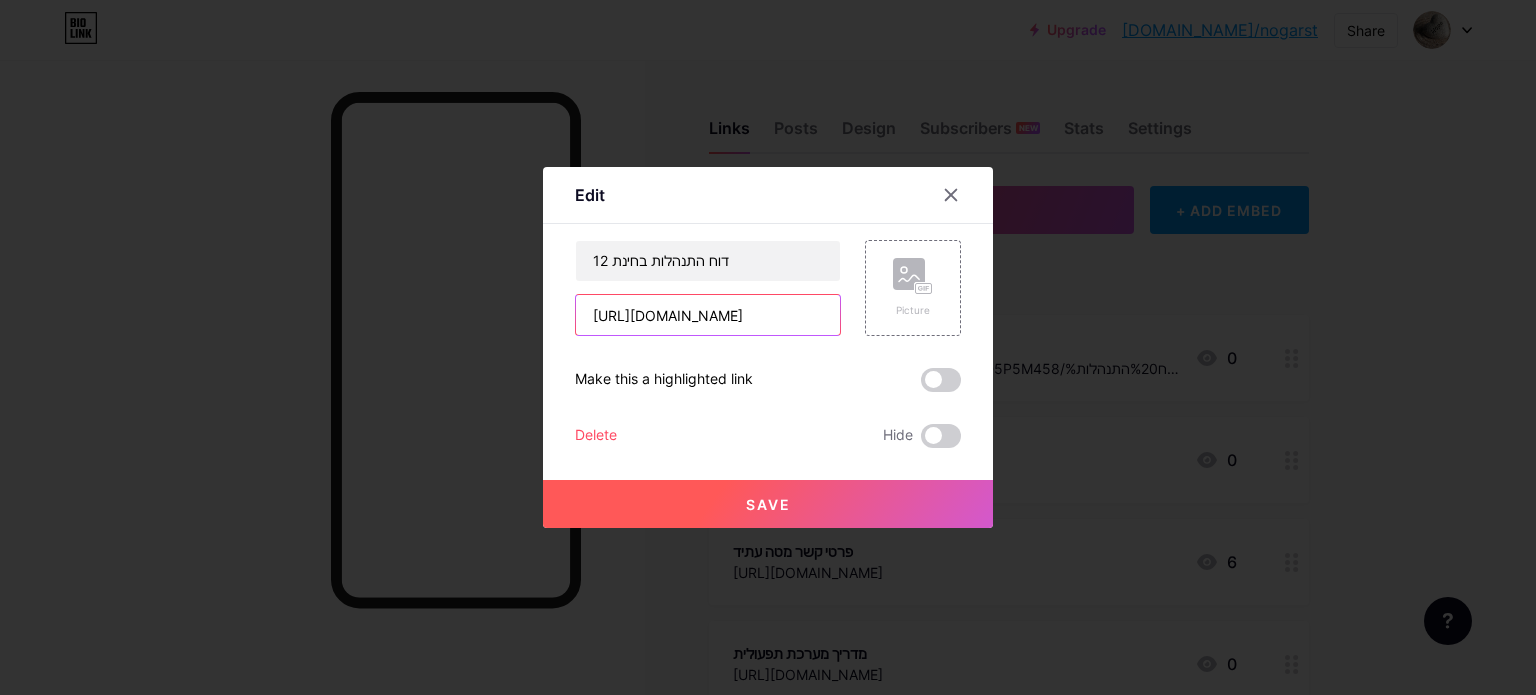 scroll, scrollTop: 0, scrollLeft: 376, axis: horizontal 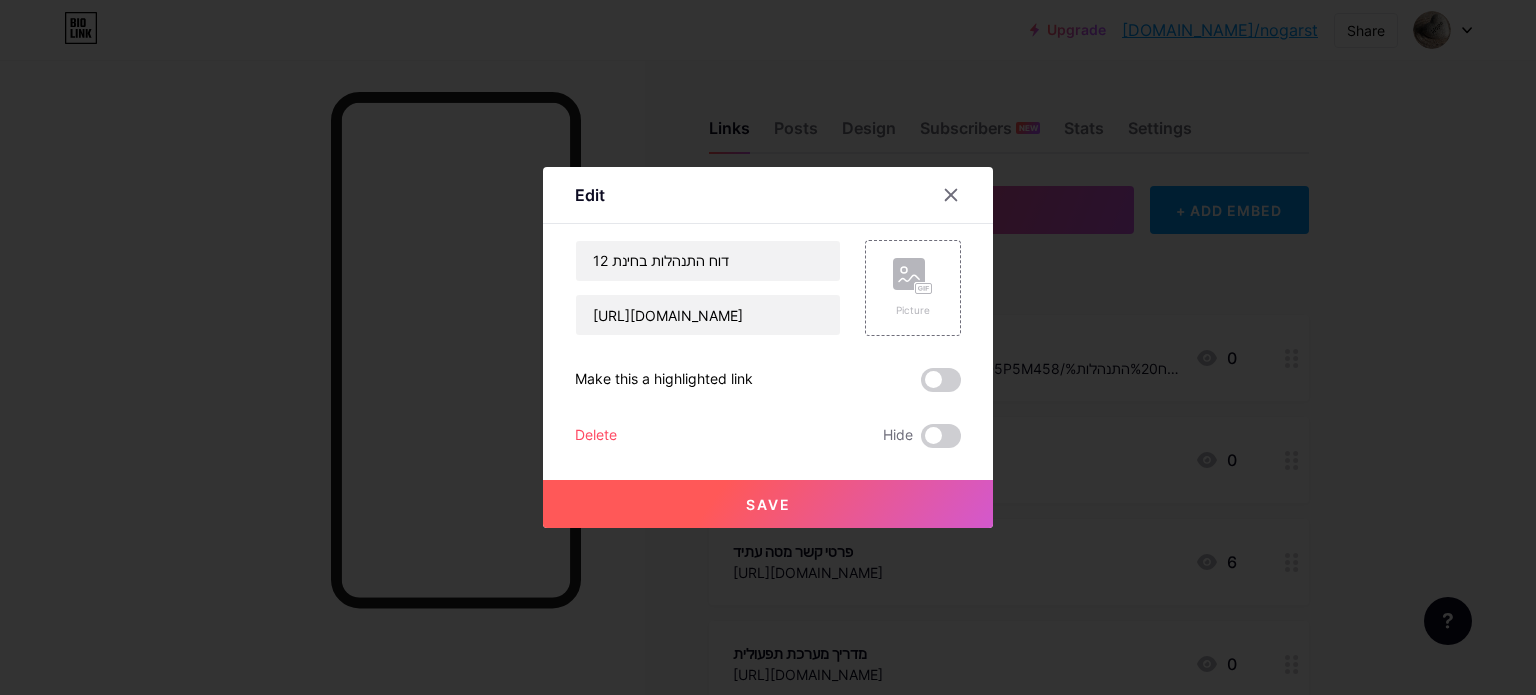 click on "Save" at bounding box center [768, 504] 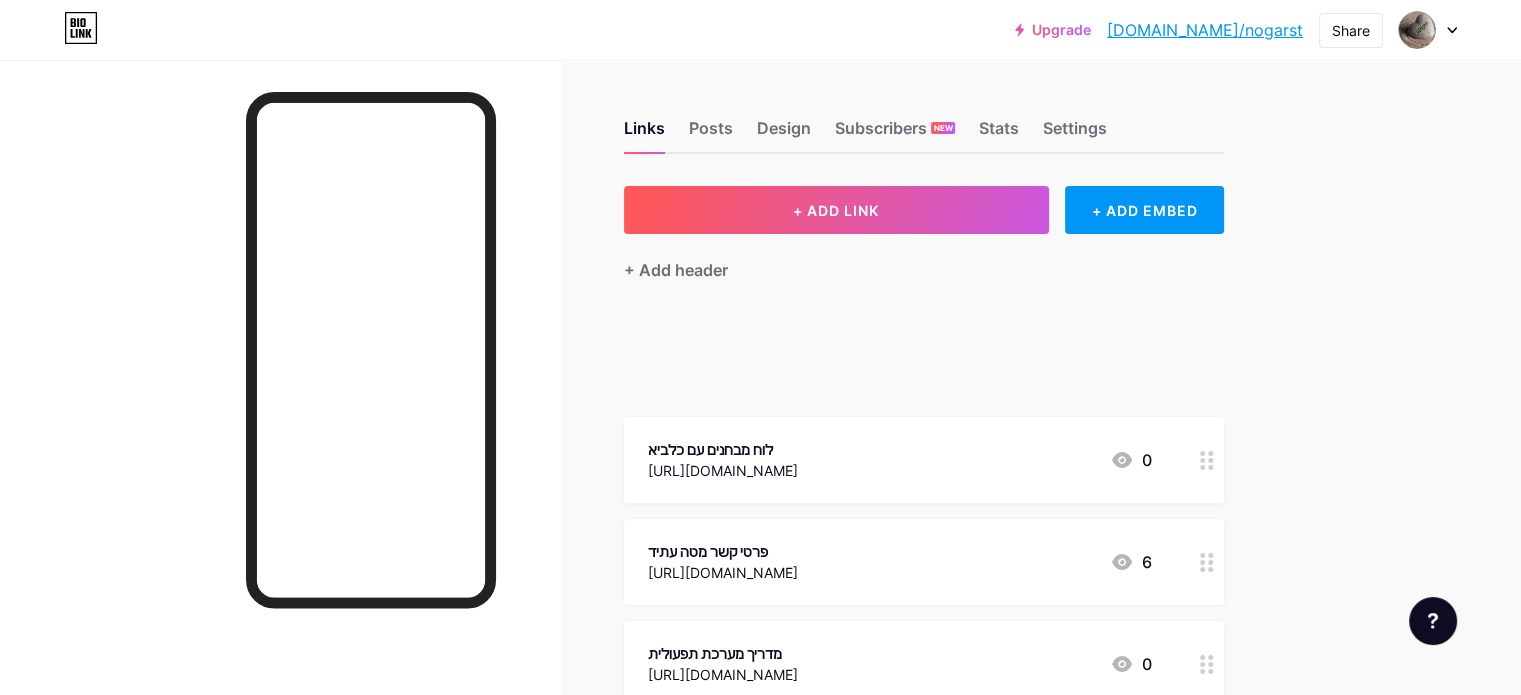 type 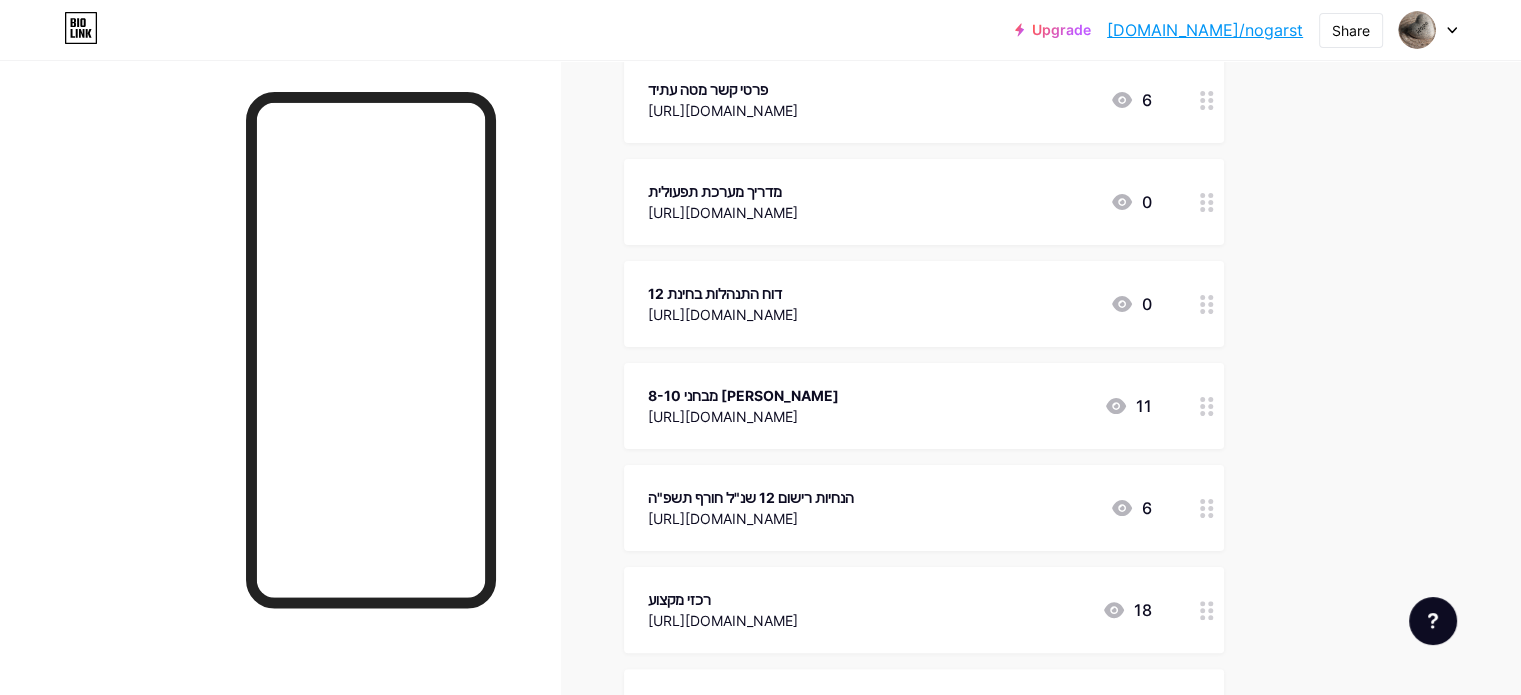 scroll, scrollTop: 400, scrollLeft: 0, axis: vertical 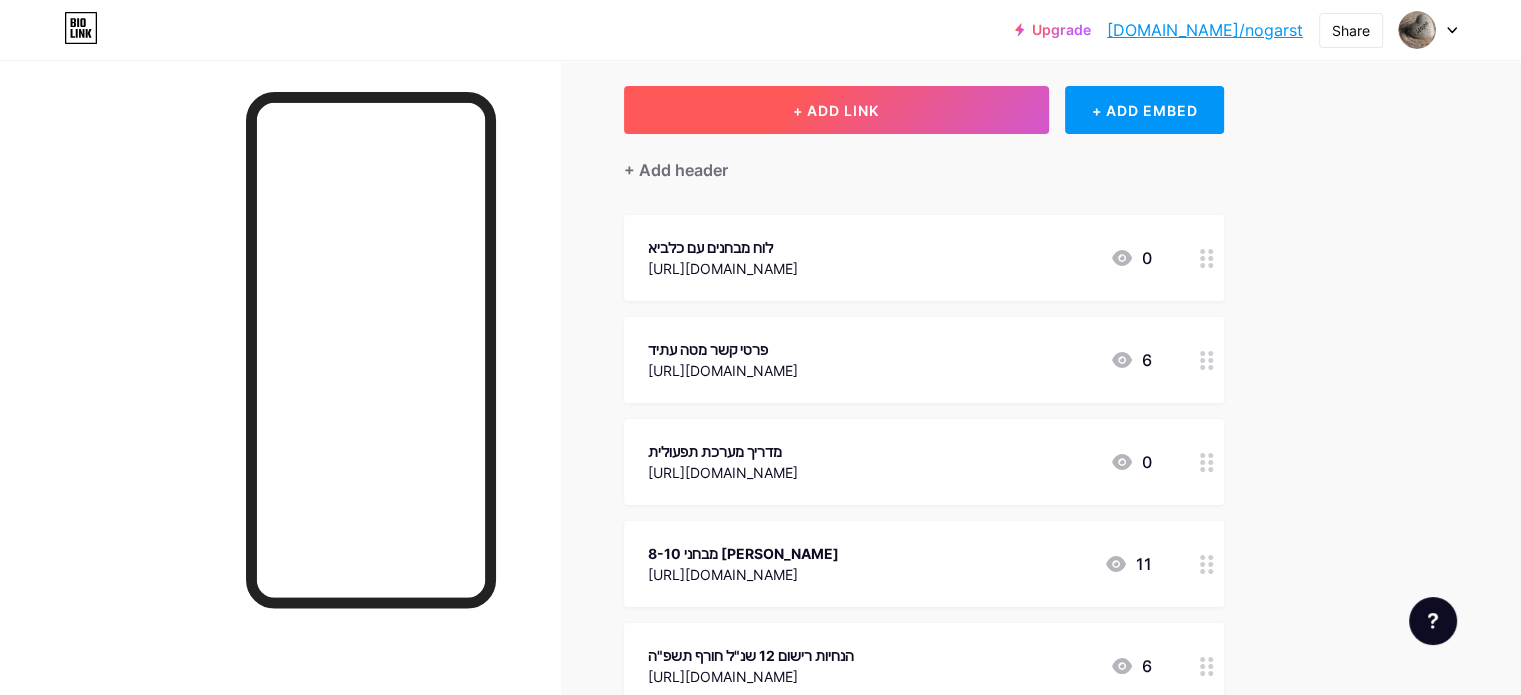 click on "+ ADD LINK" at bounding box center (836, 110) 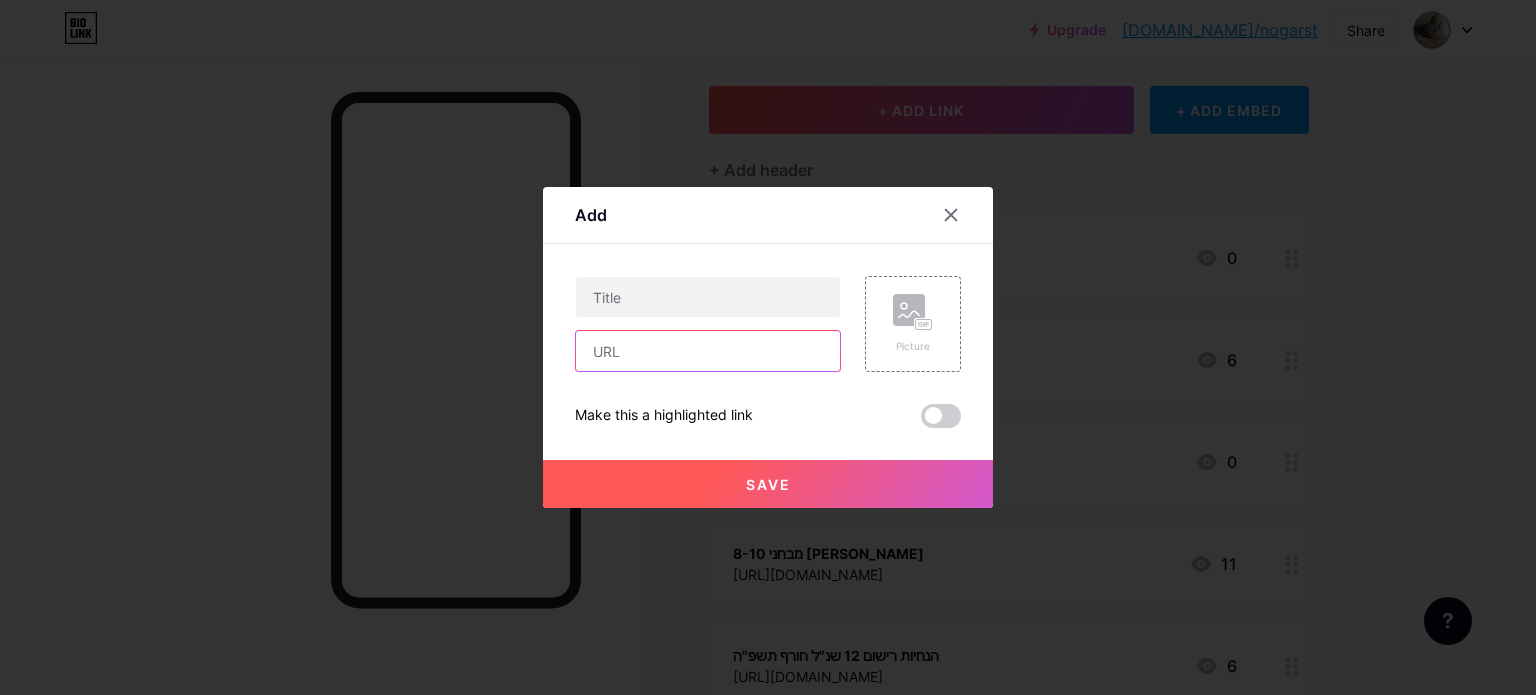 click at bounding box center [708, 351] 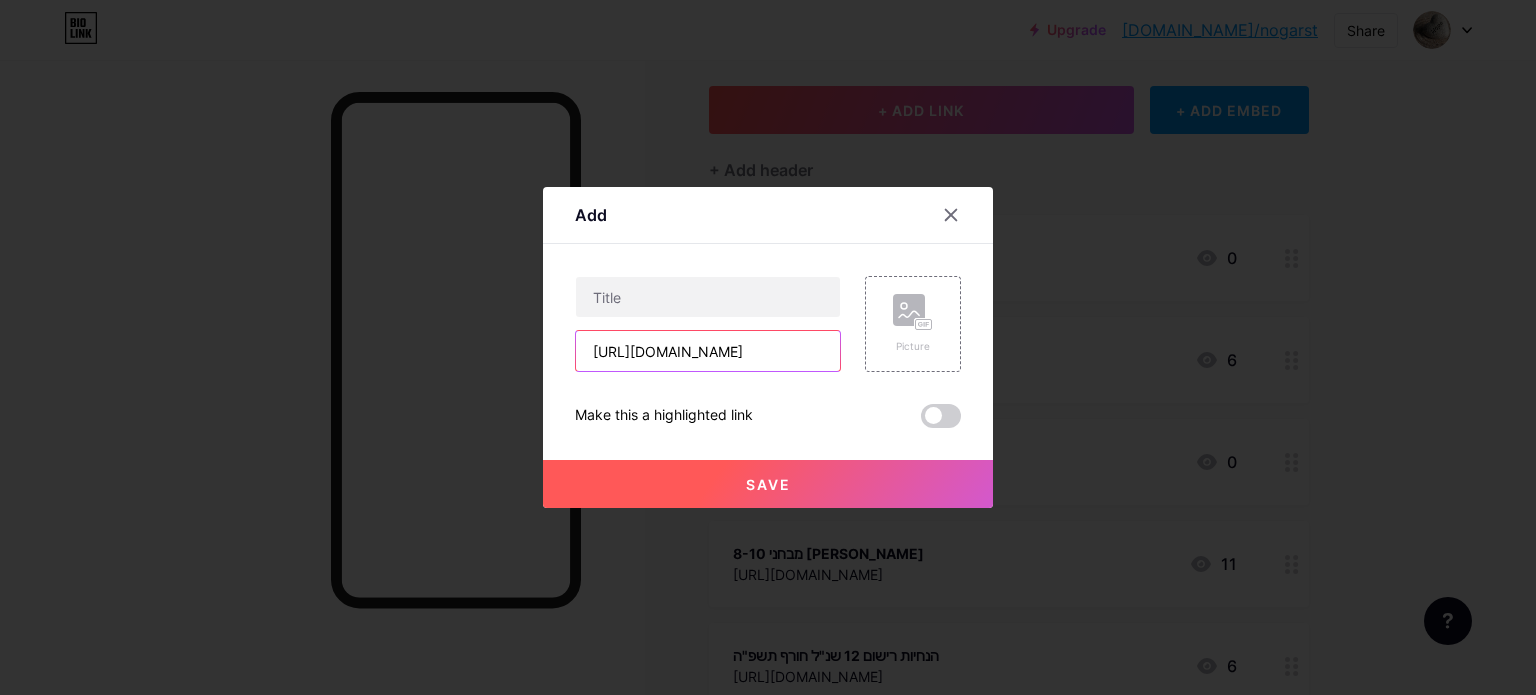 scroll, scrollTop: 0, scrollLeft: 516, axis: horizontal 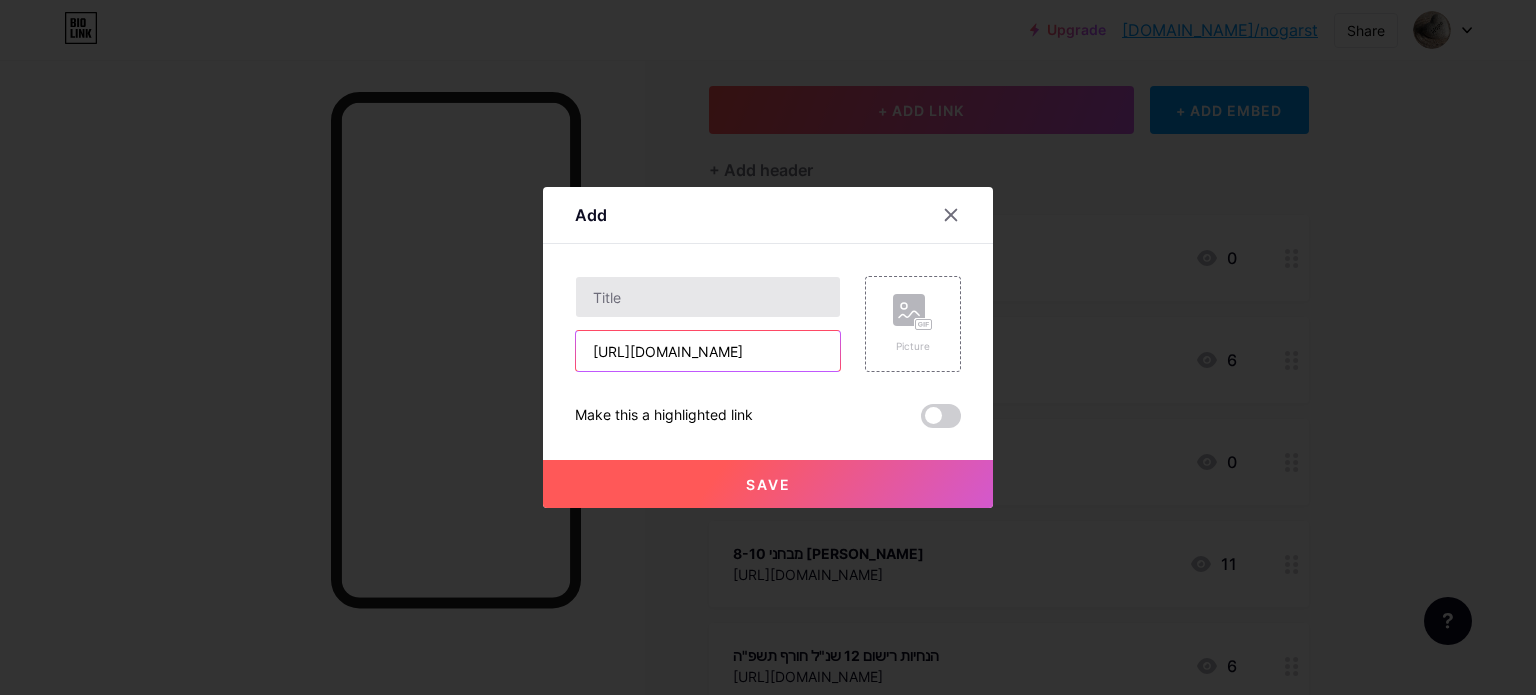 type on "[URL][DOMAIN_NAME]" 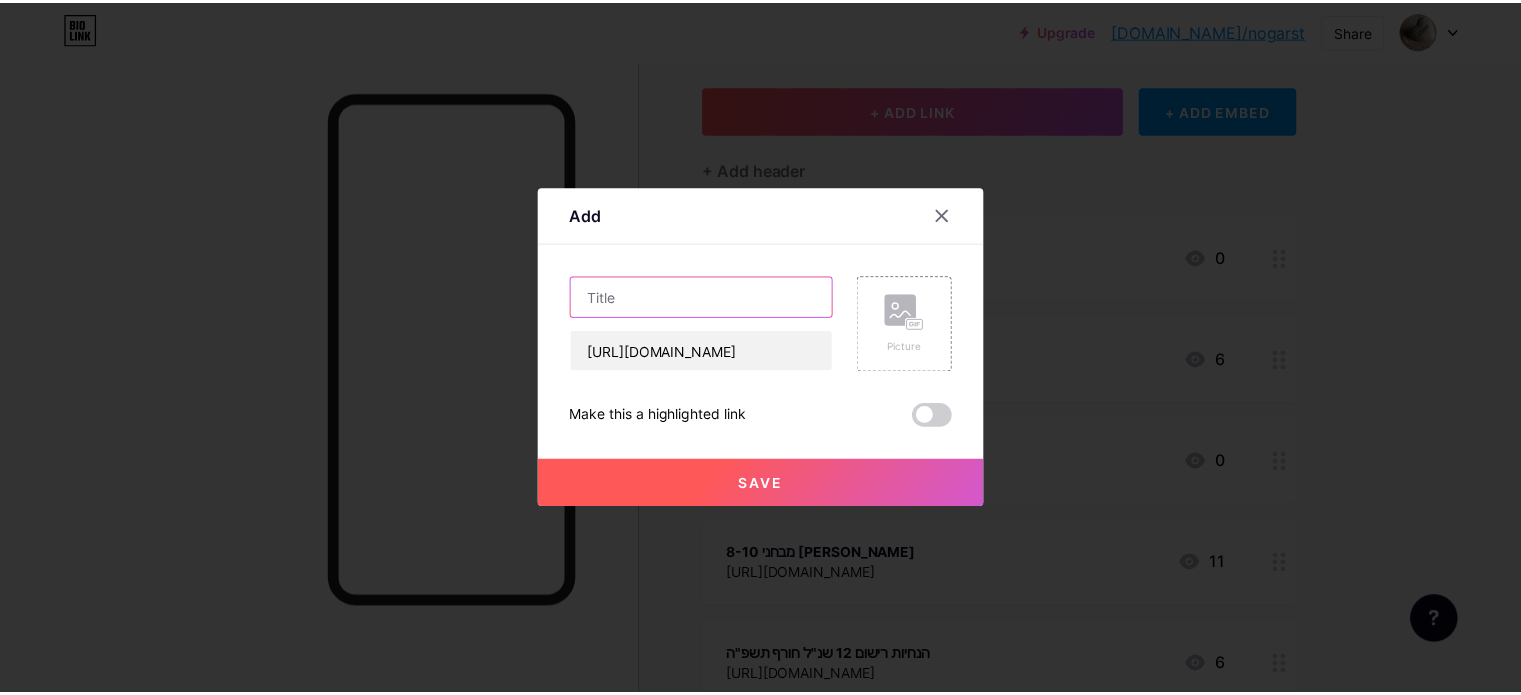 scroll, scrollTop: 0, scrollLeft: 0, axis: both 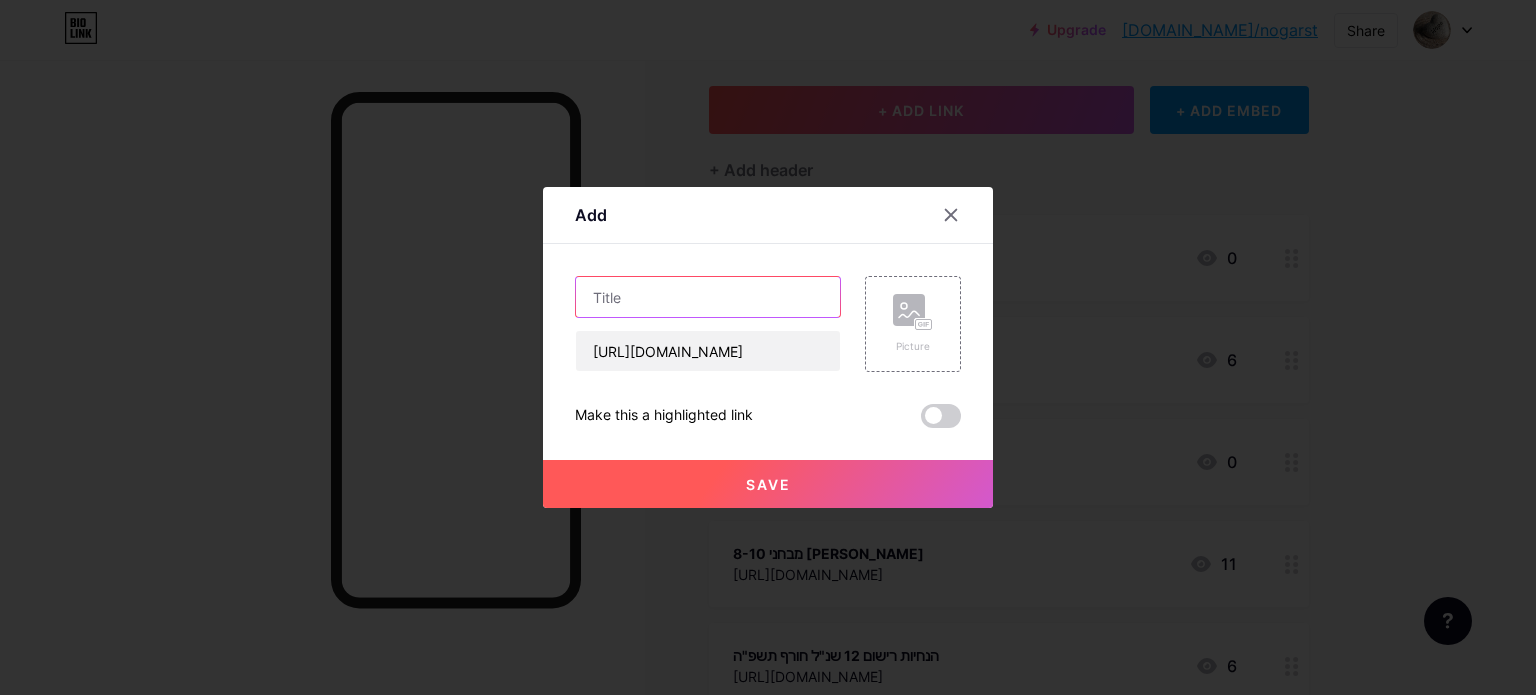 click at bounding box center [708, 297] 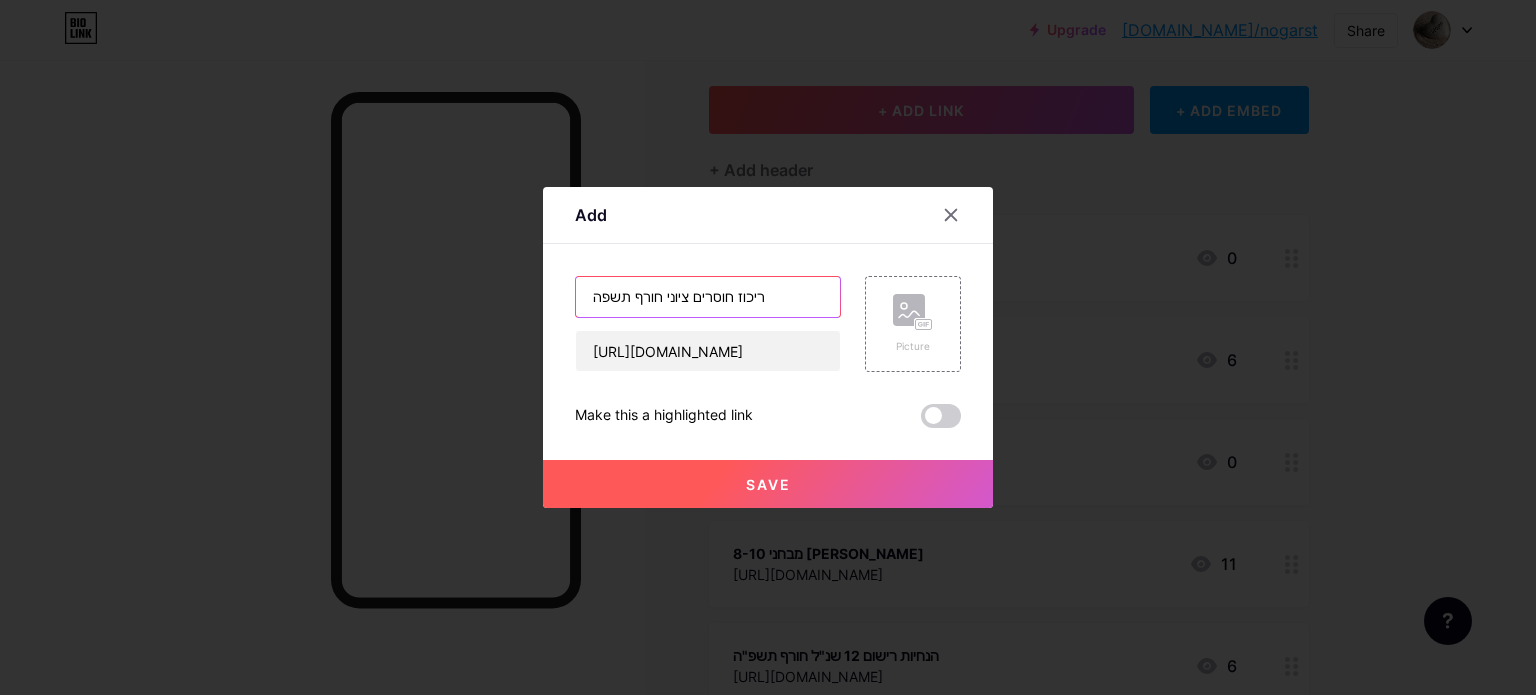 type on "ריכוז חוסרים ציוני חורף תשפה" 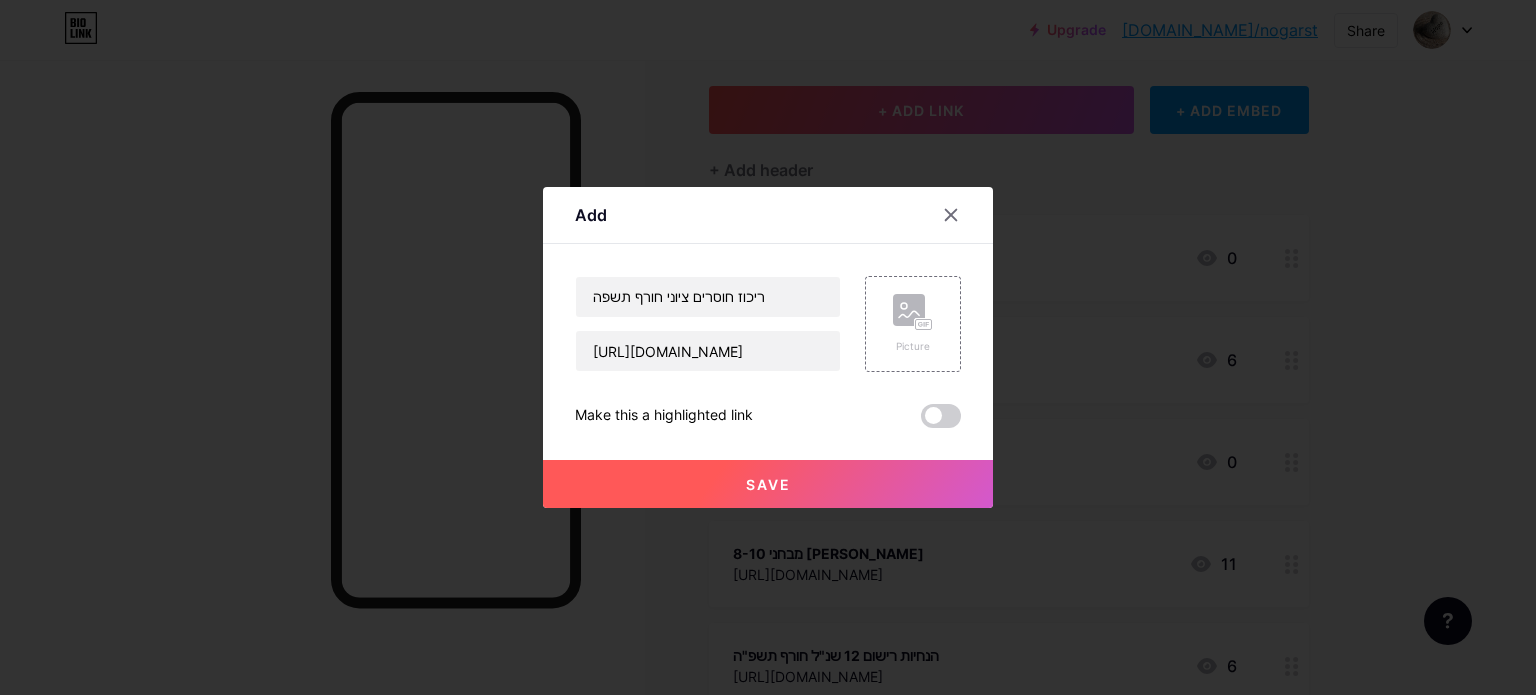 click on "Save" at bounding box center (768, 484) 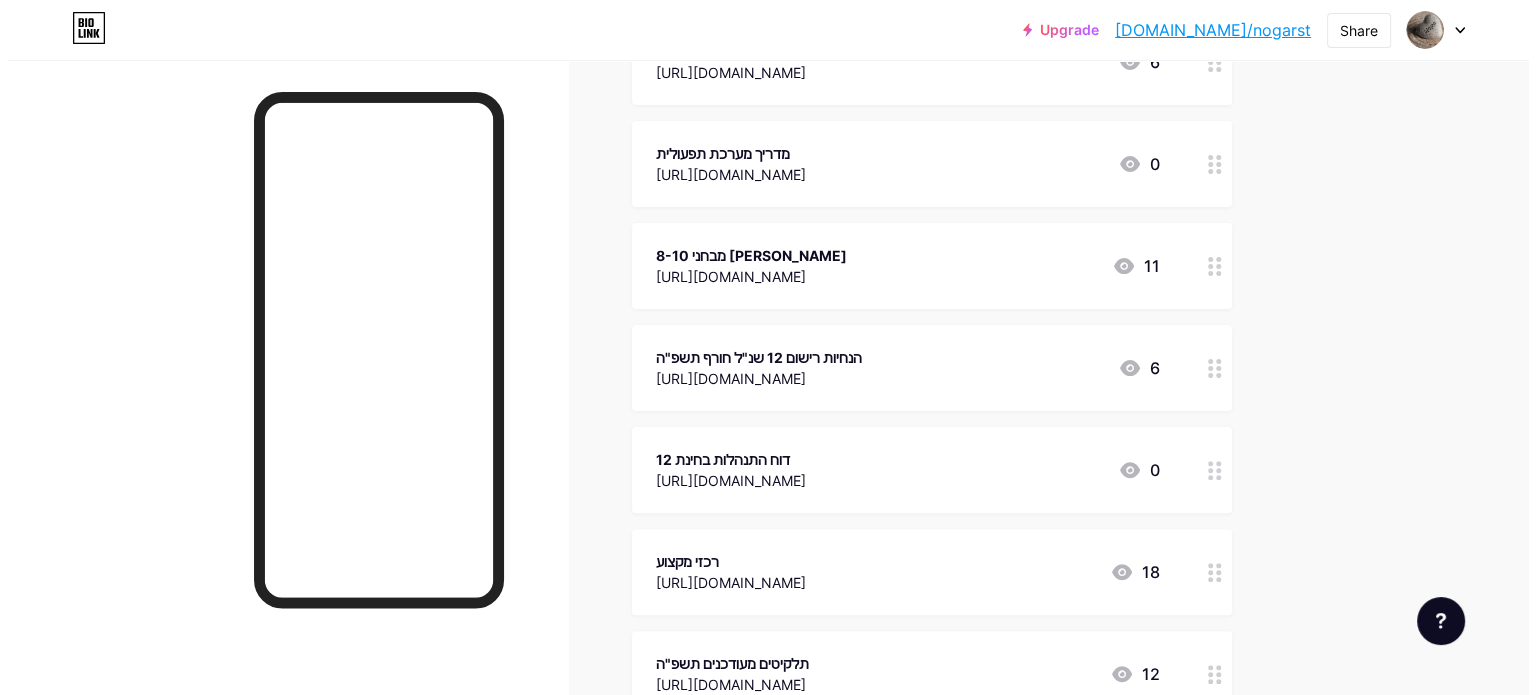 scroll, scrollTop: 0, scrollLeft: 0, axis: both 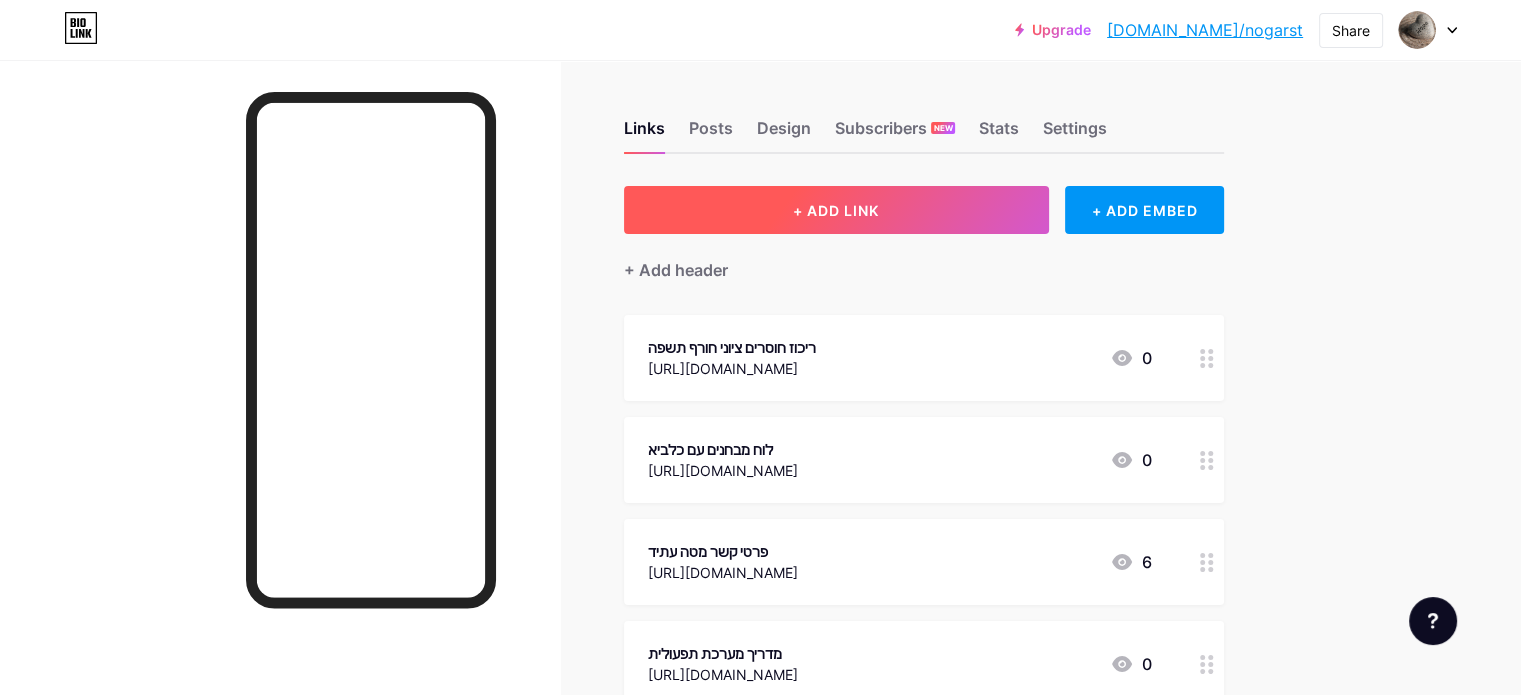 click on "+ ADD LINK" at bounding box center (836, 210) 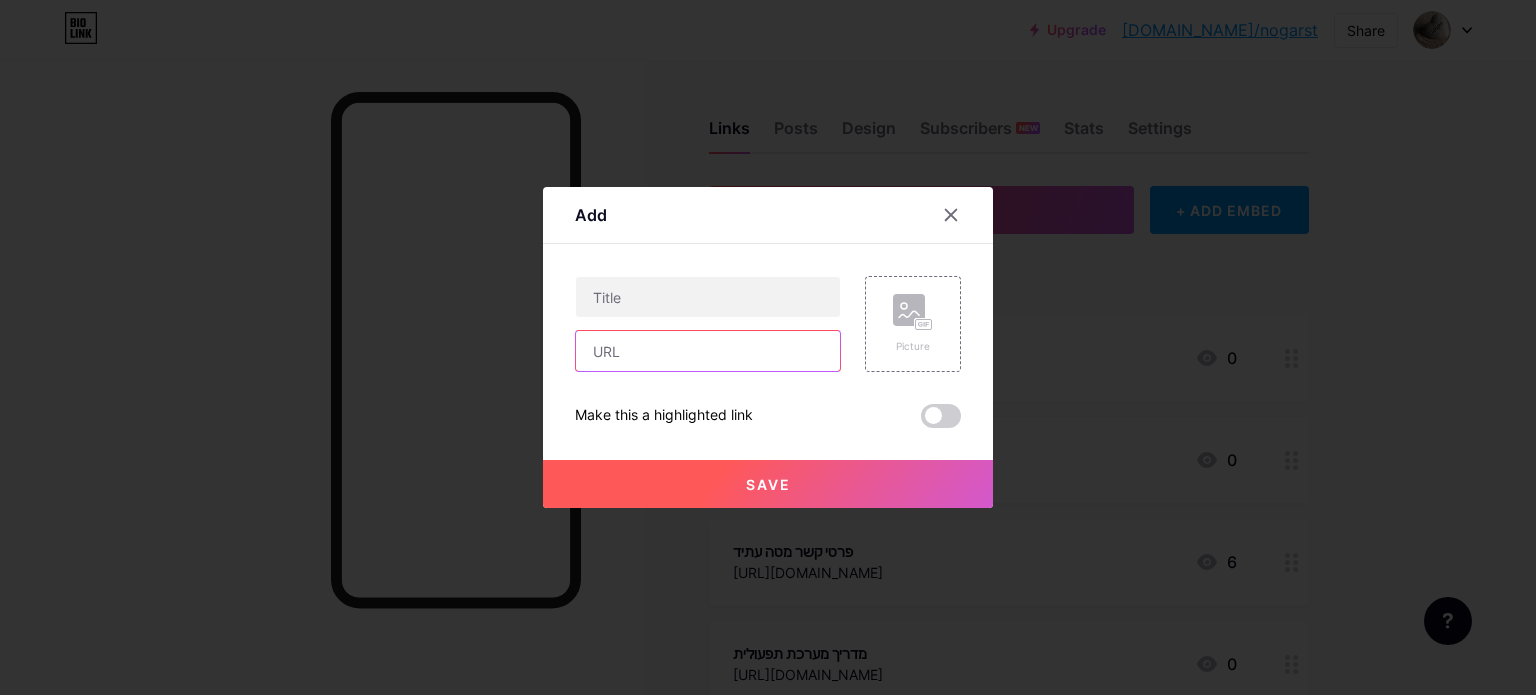 click at bounding box center [708, 351] 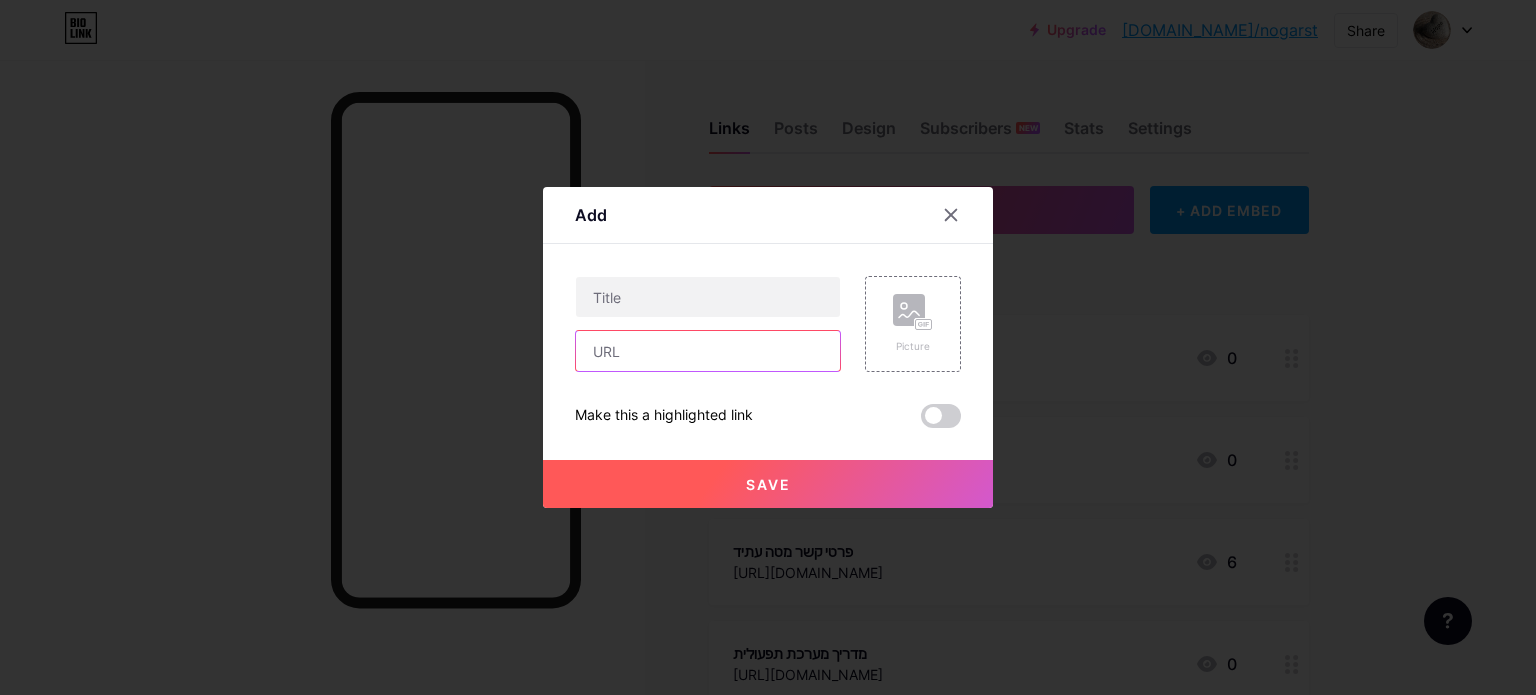paste on "[URL][DOMAIN_NAME]" 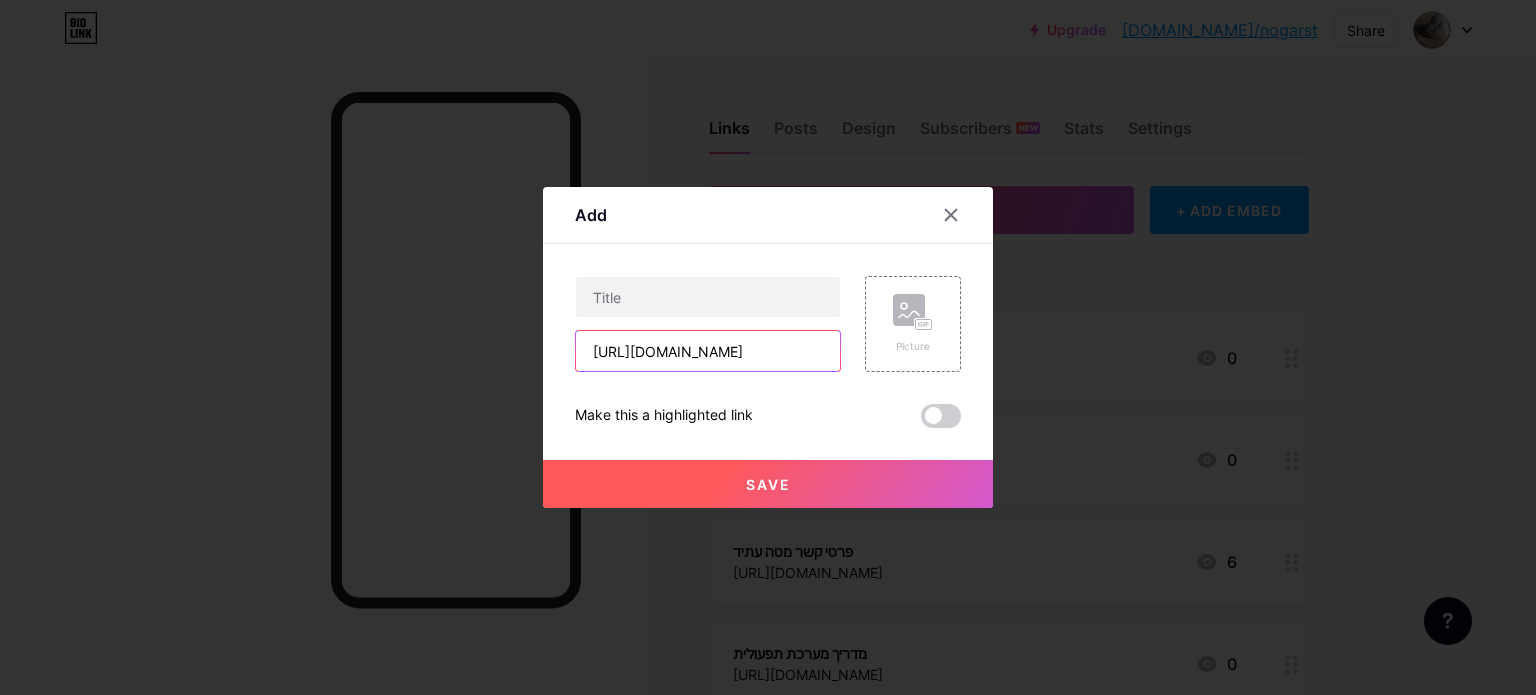 scroll, scrollTop: 0, scrollLeft: 516, axis: horizontal 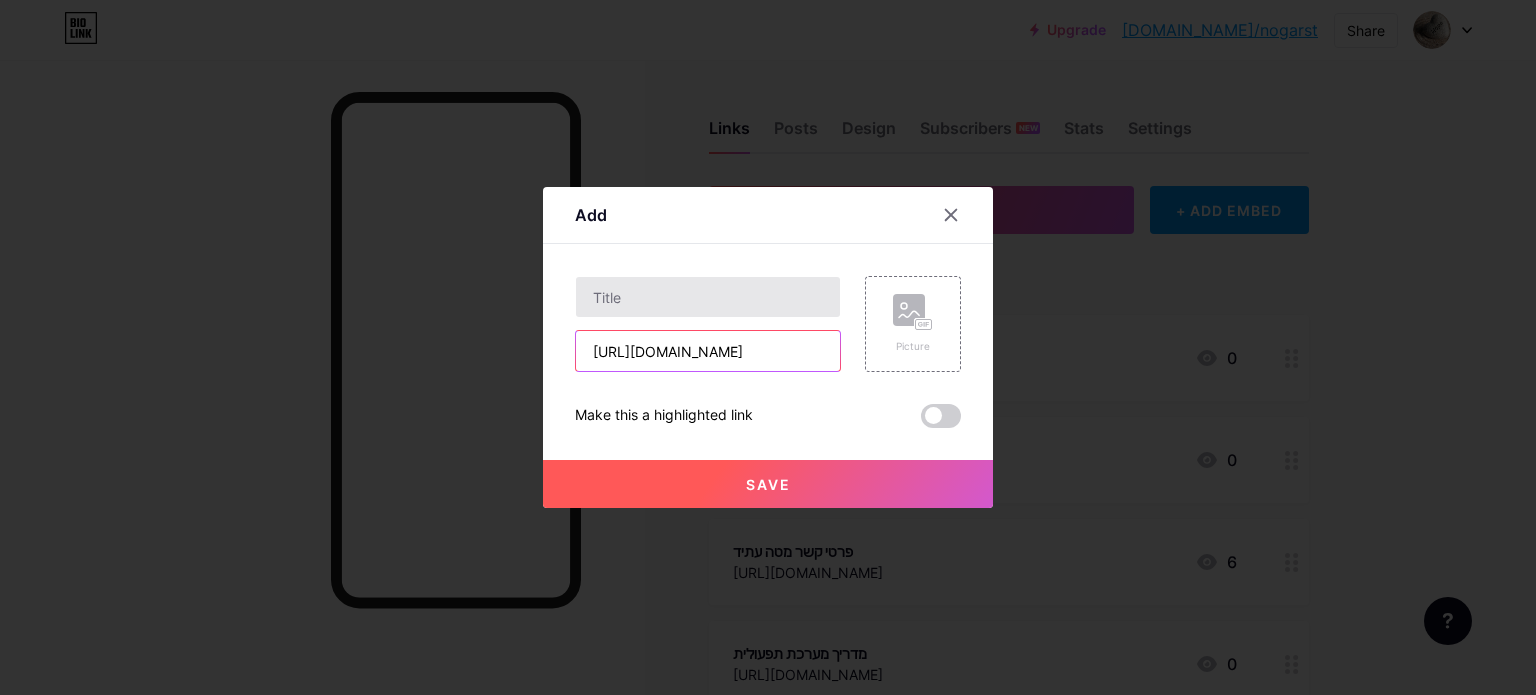 type on "[URL][DOMAIN_NAME]" 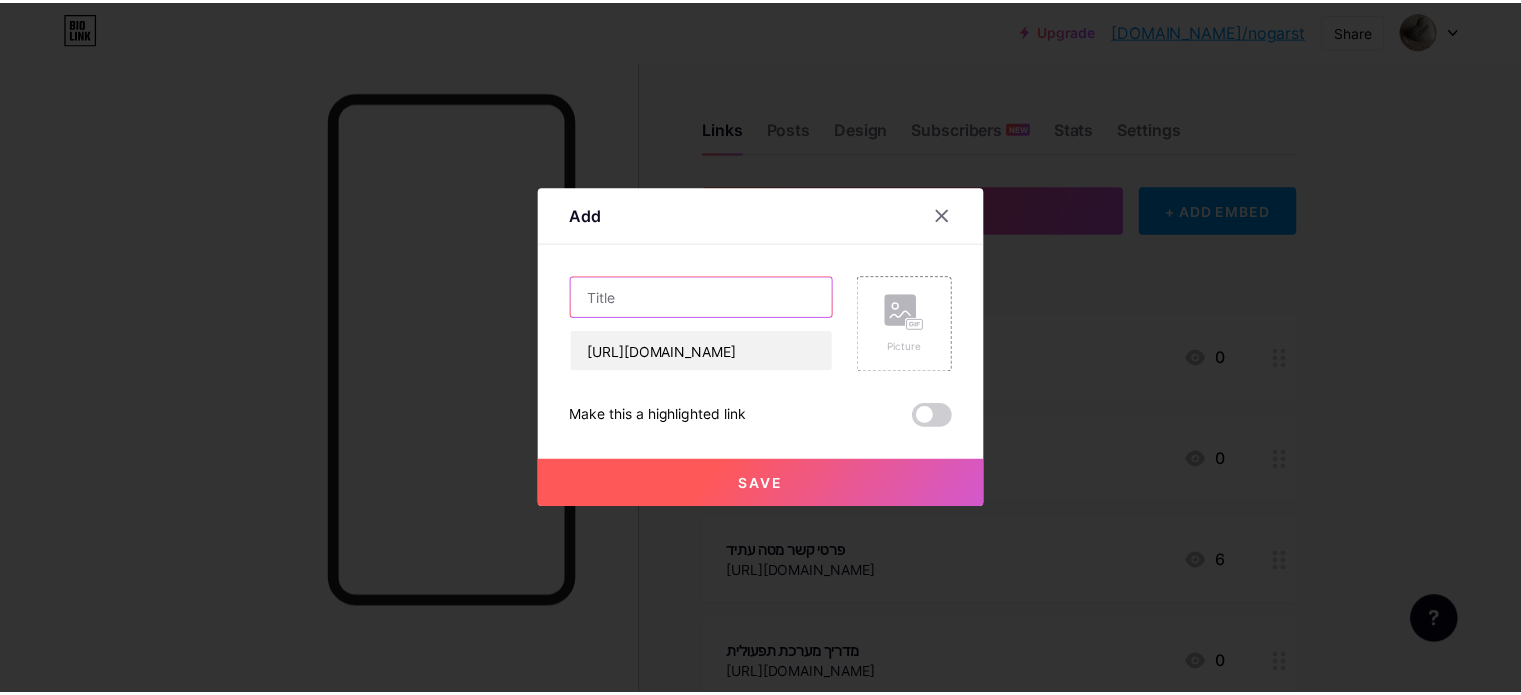 scroll, scrollTop: 0, scrollLeft: 0, axis: both 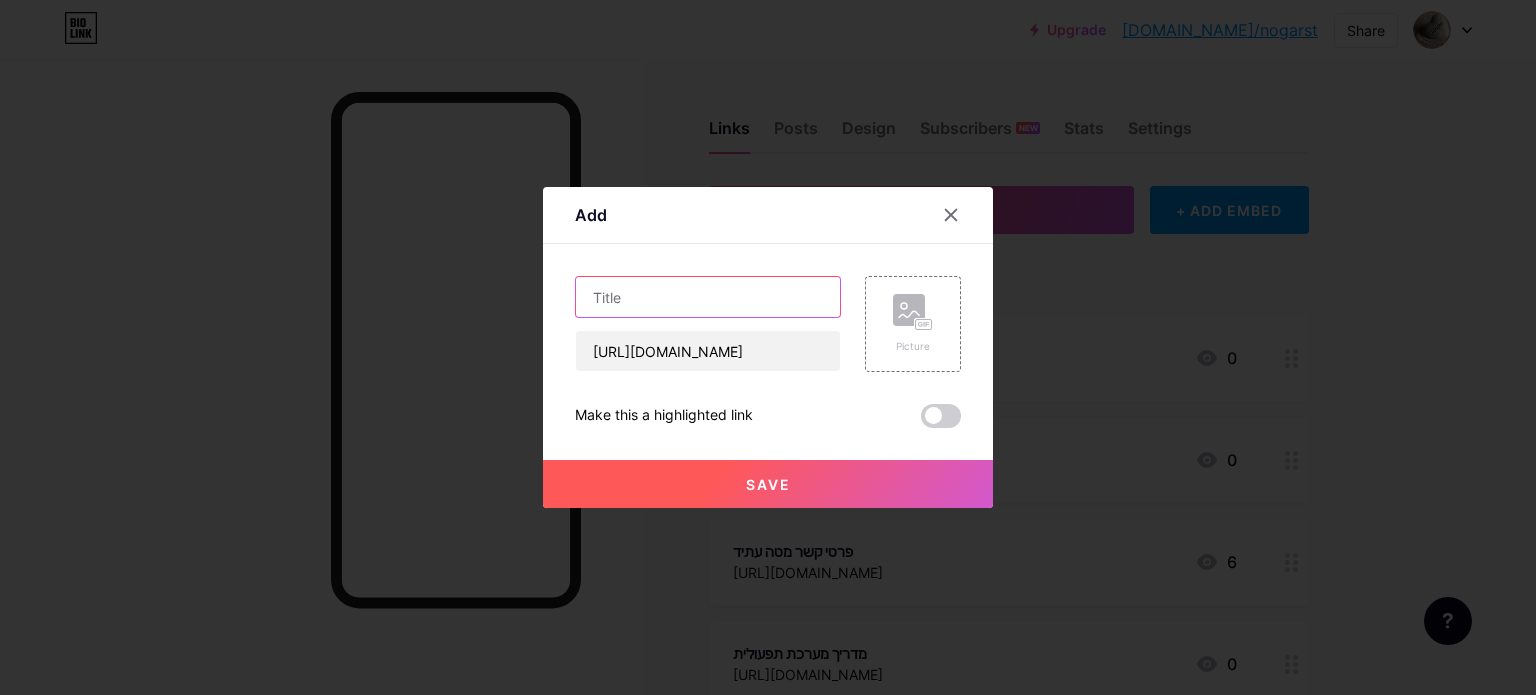 click at bounding box center (708, 297) 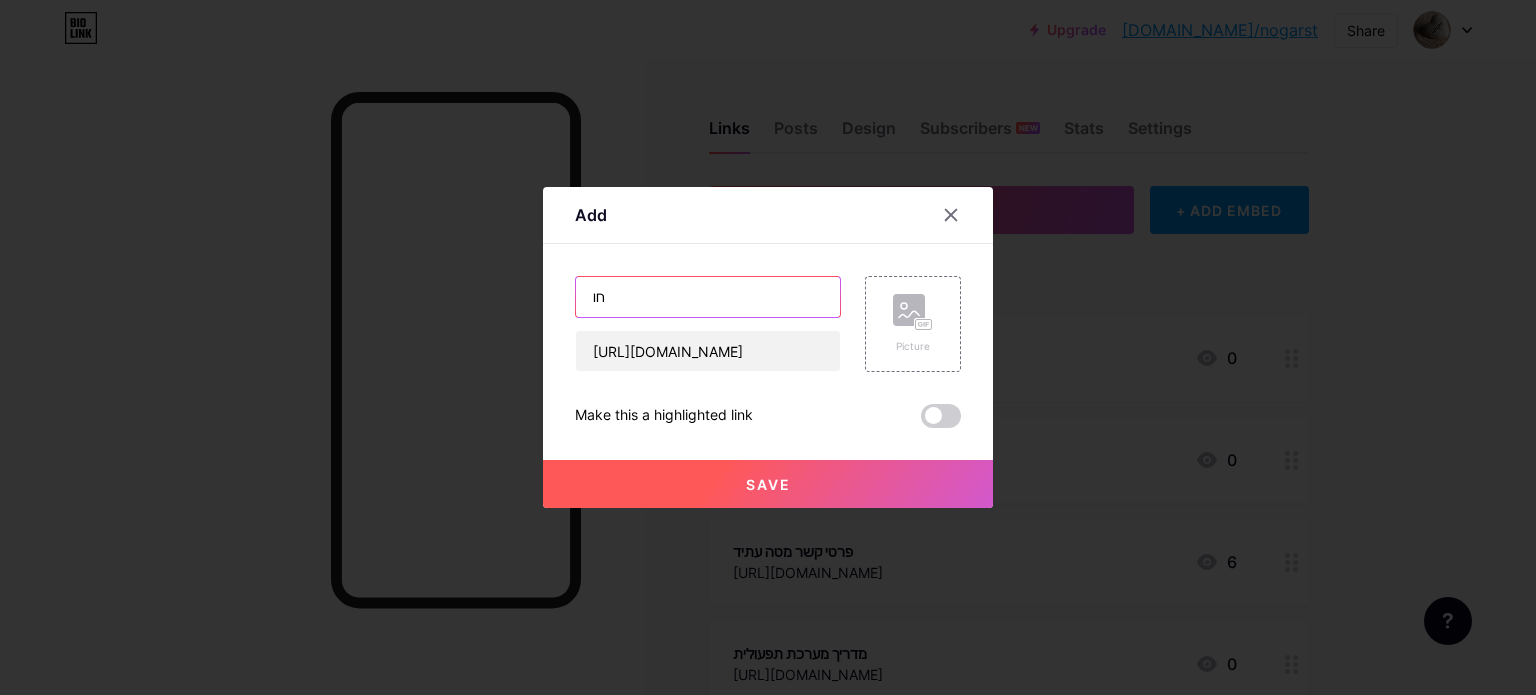 type on "ח" 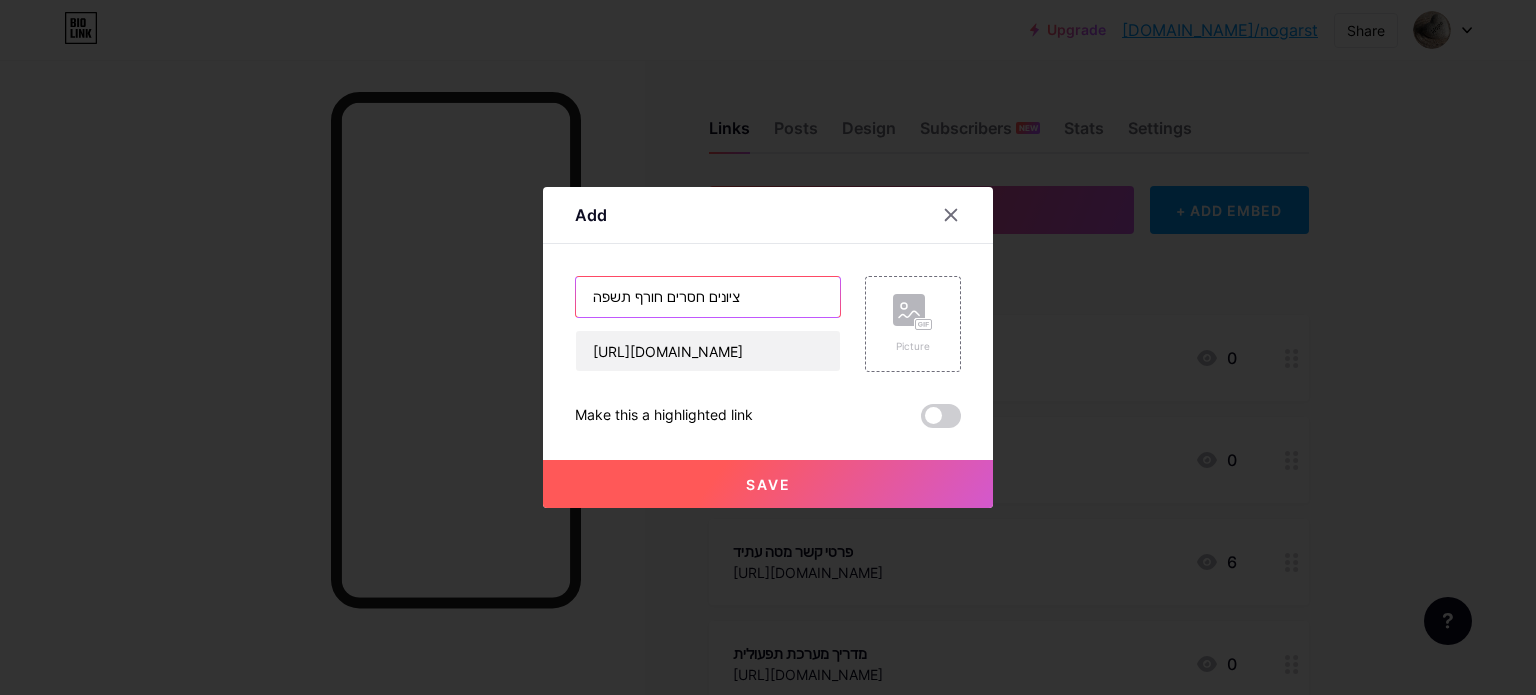 type on "ציונים חסרים חורף תשפה" 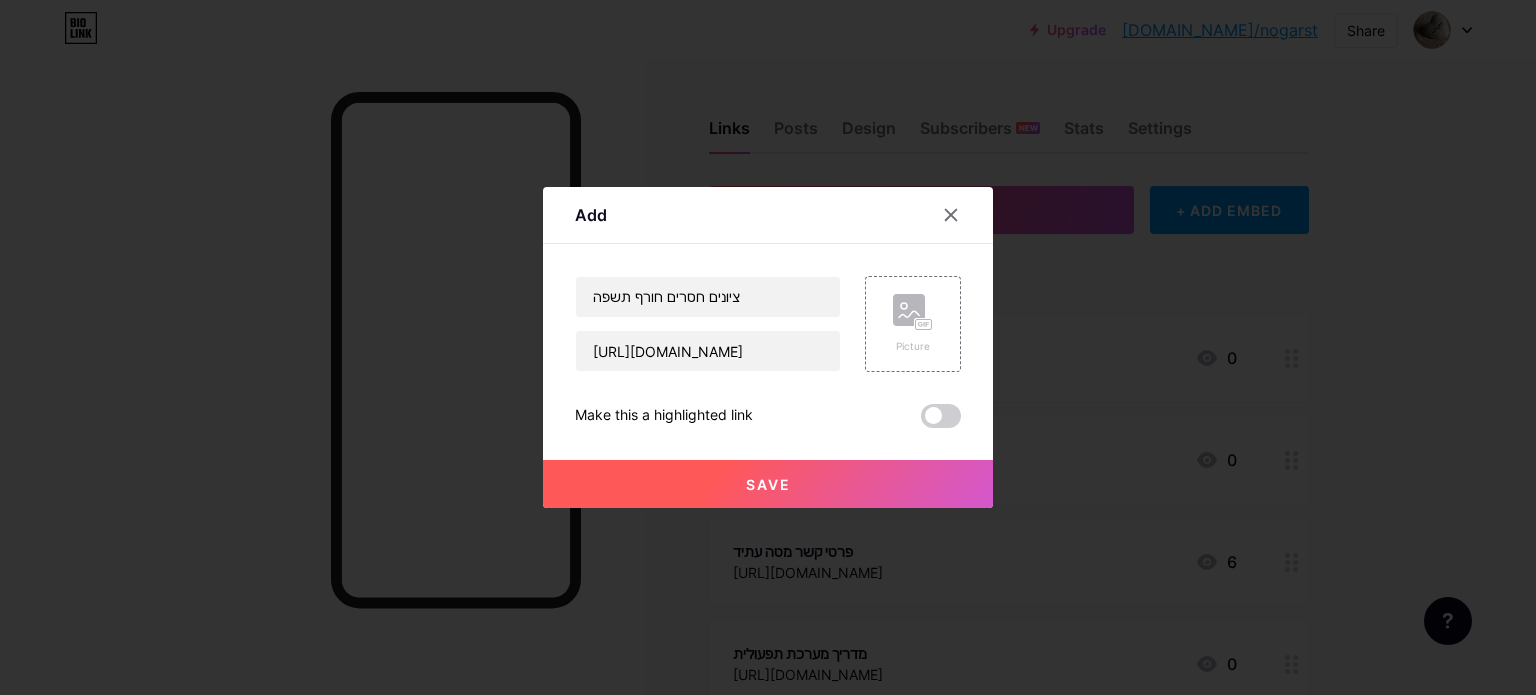 click on "Save" at bounding box center [768, 484] 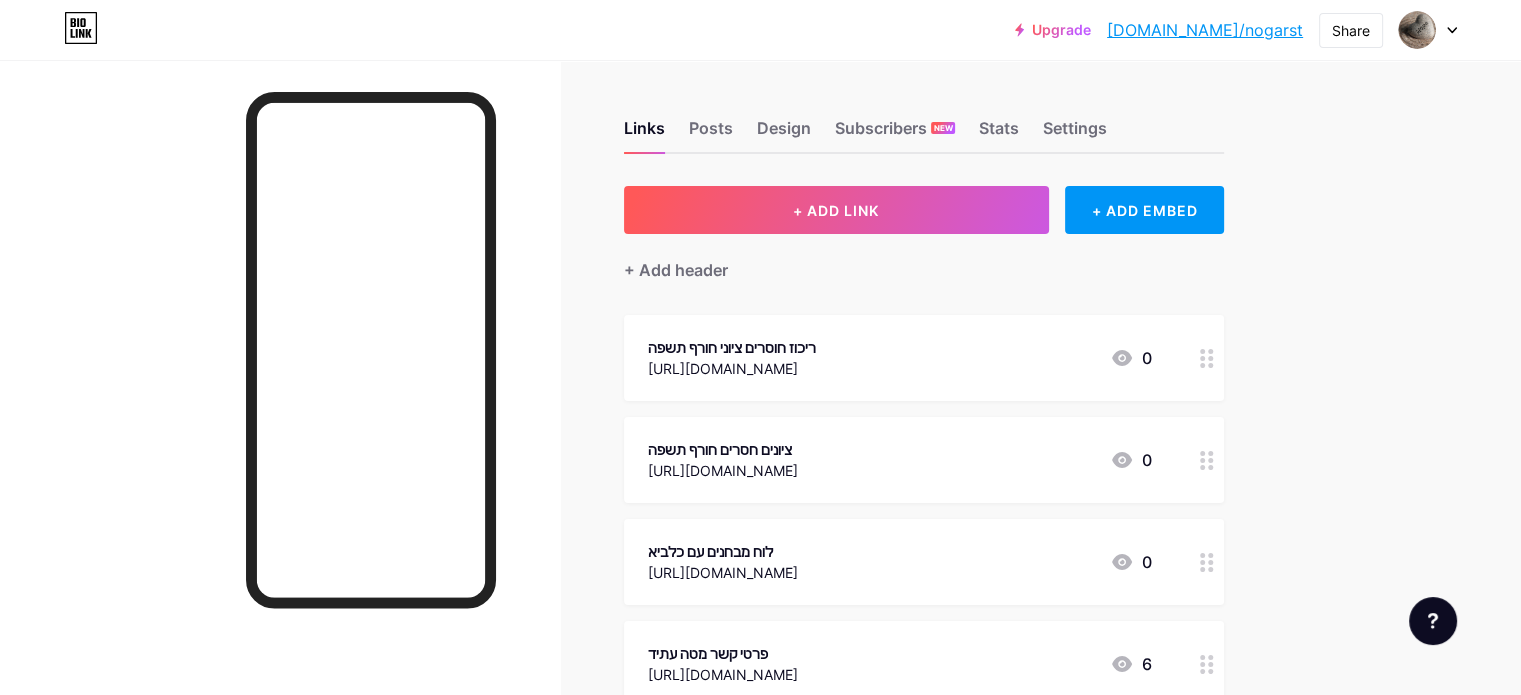 click 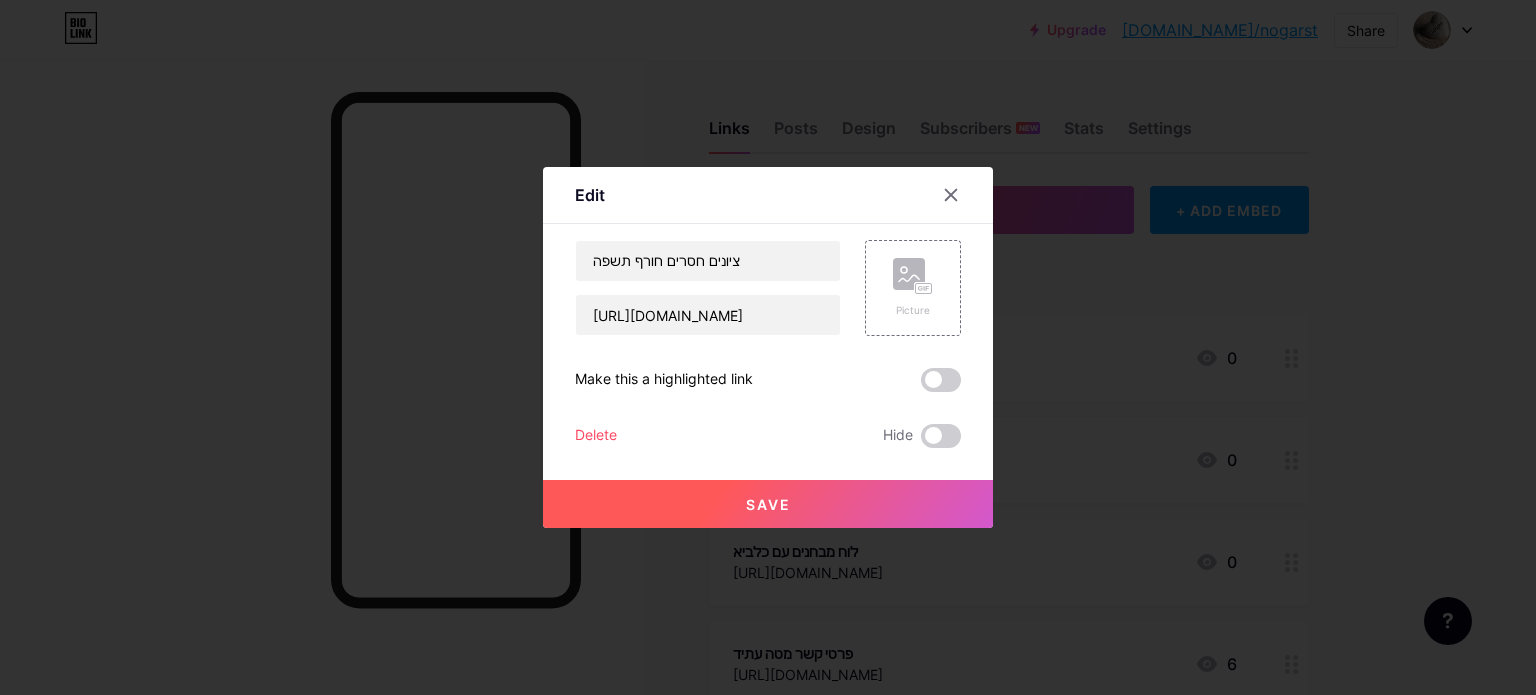click on "Delete" at bounding box center (596, 436) 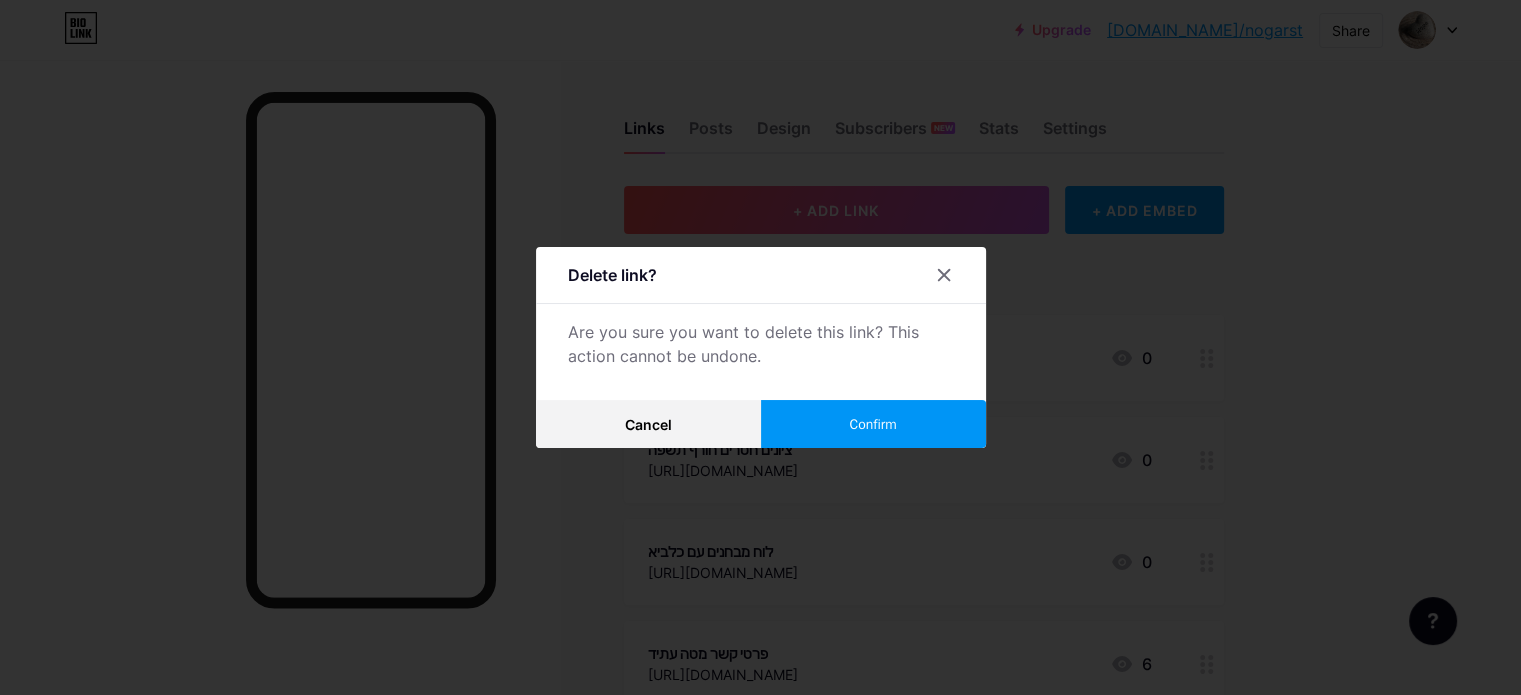 click on "Confirm" at bounding box center (873, 424) 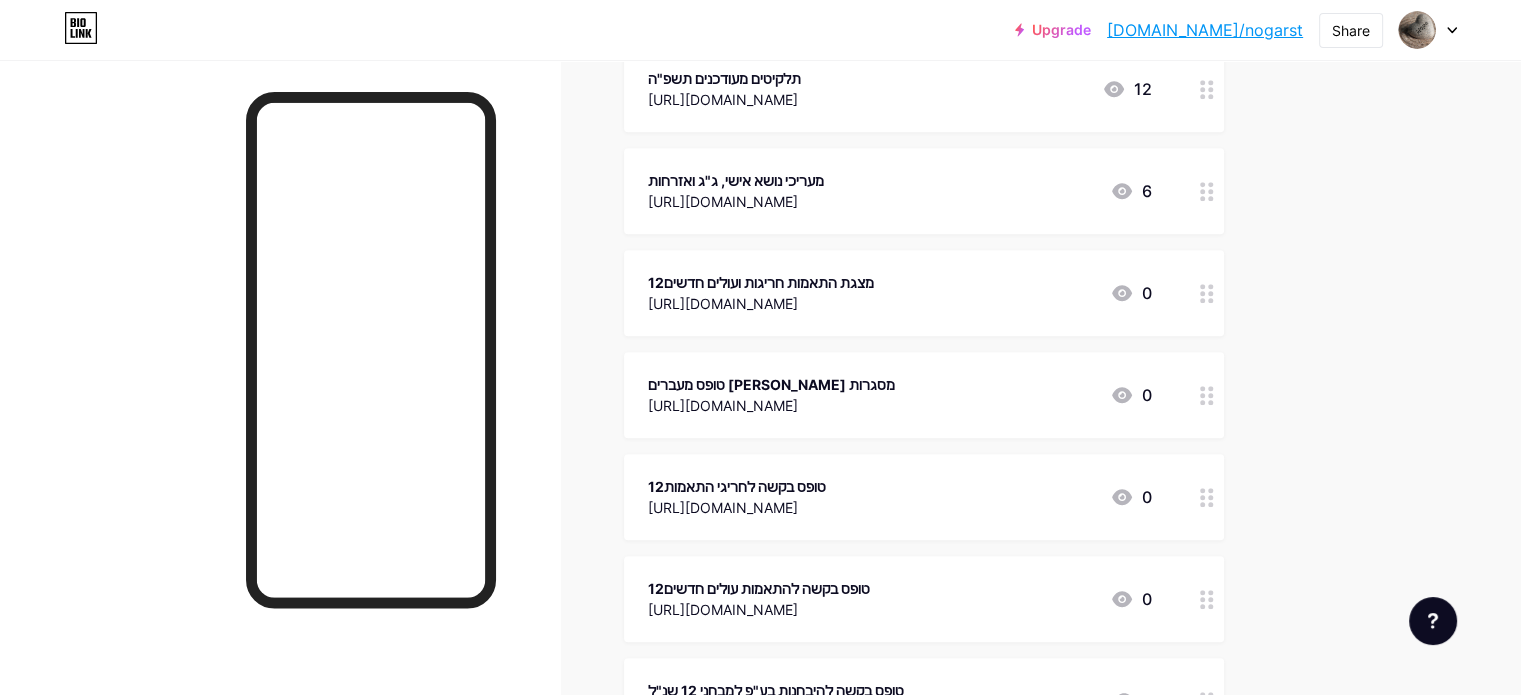 scroll, scrollTop: 1061, scrollLeft: 0, axis: vertical 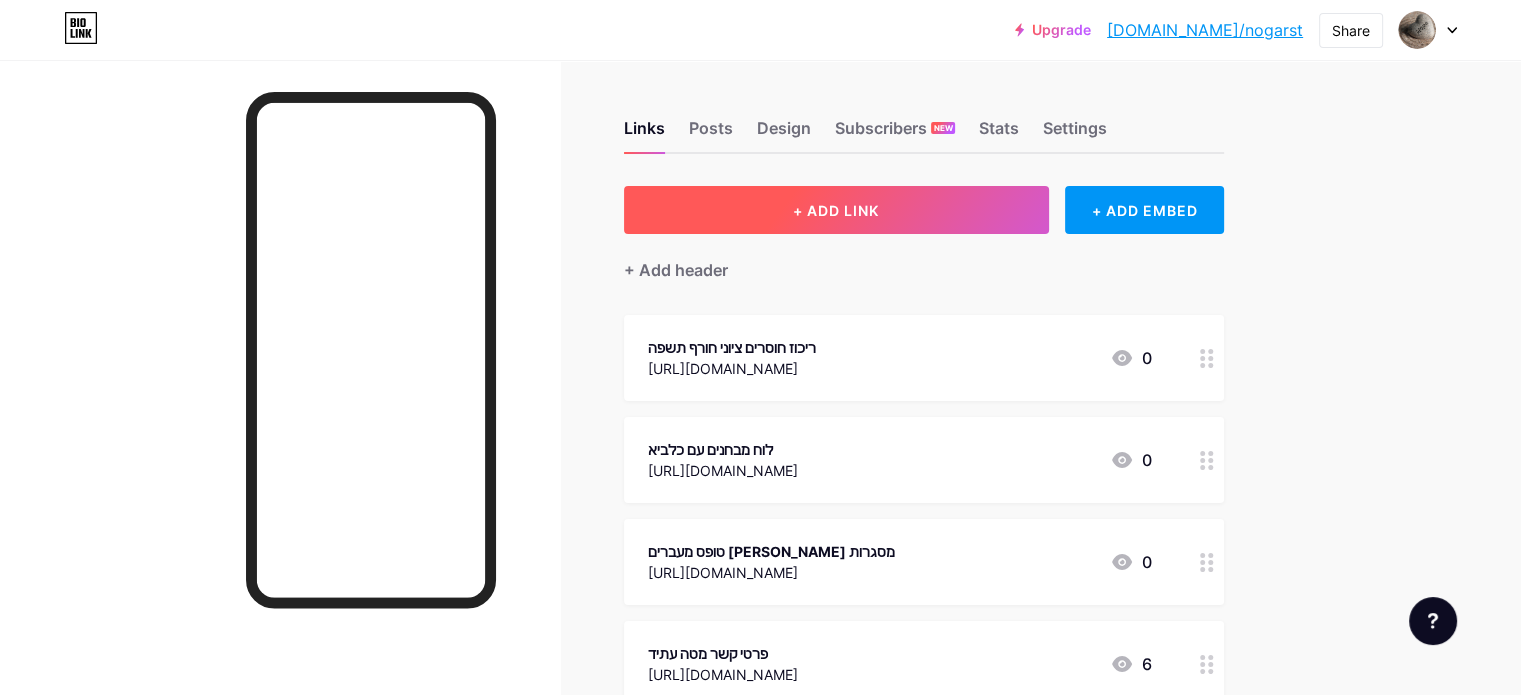 click on "+ ADD LINK" at bounding box center (836, 210) 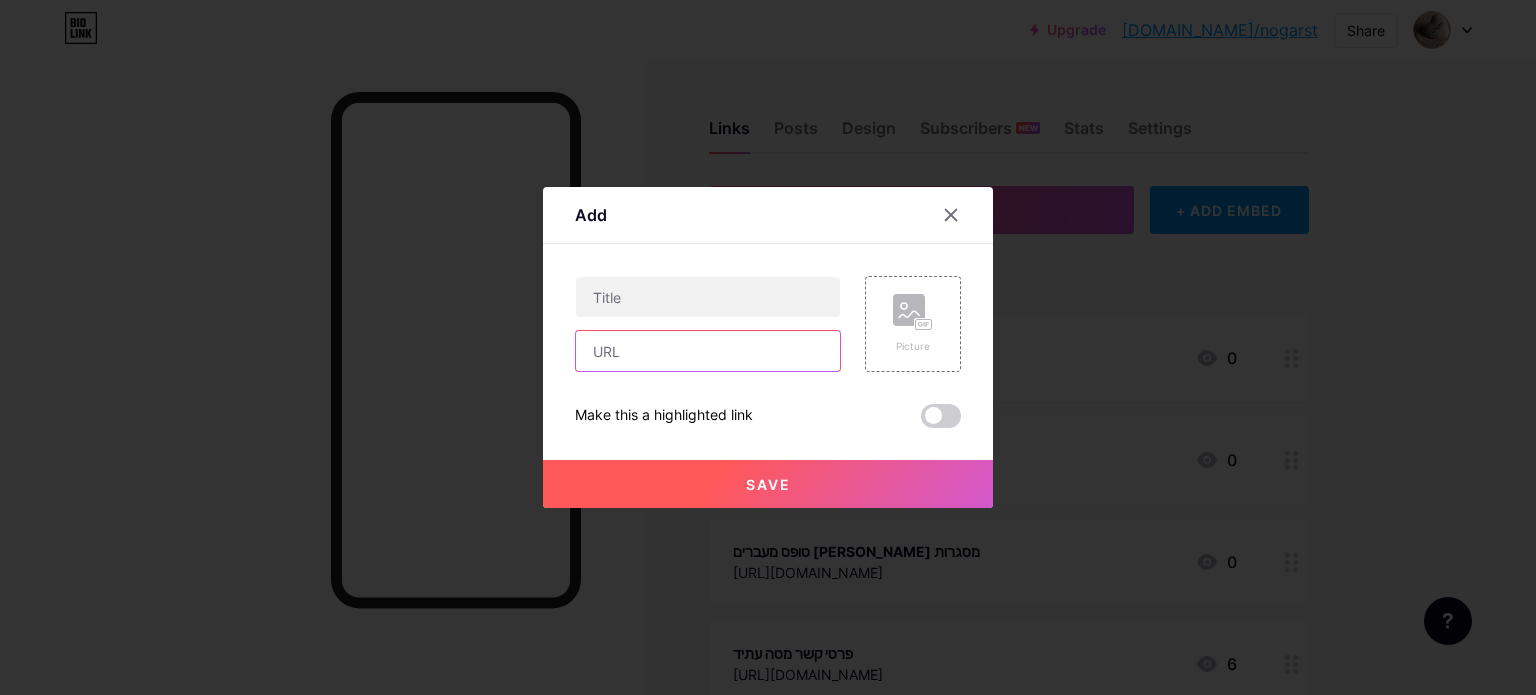 click at bounding box center [708, 351] 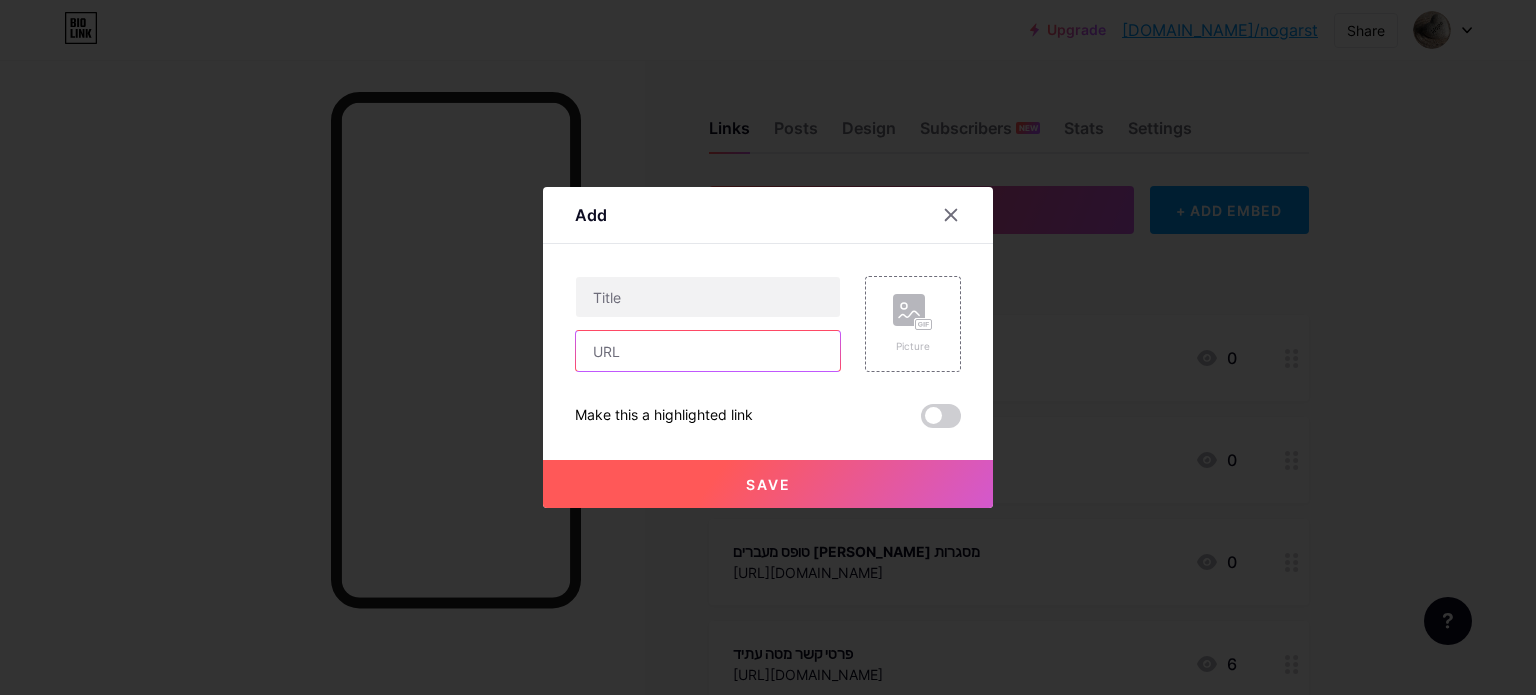 paste on "[URL][DOMAIN_NAME]" 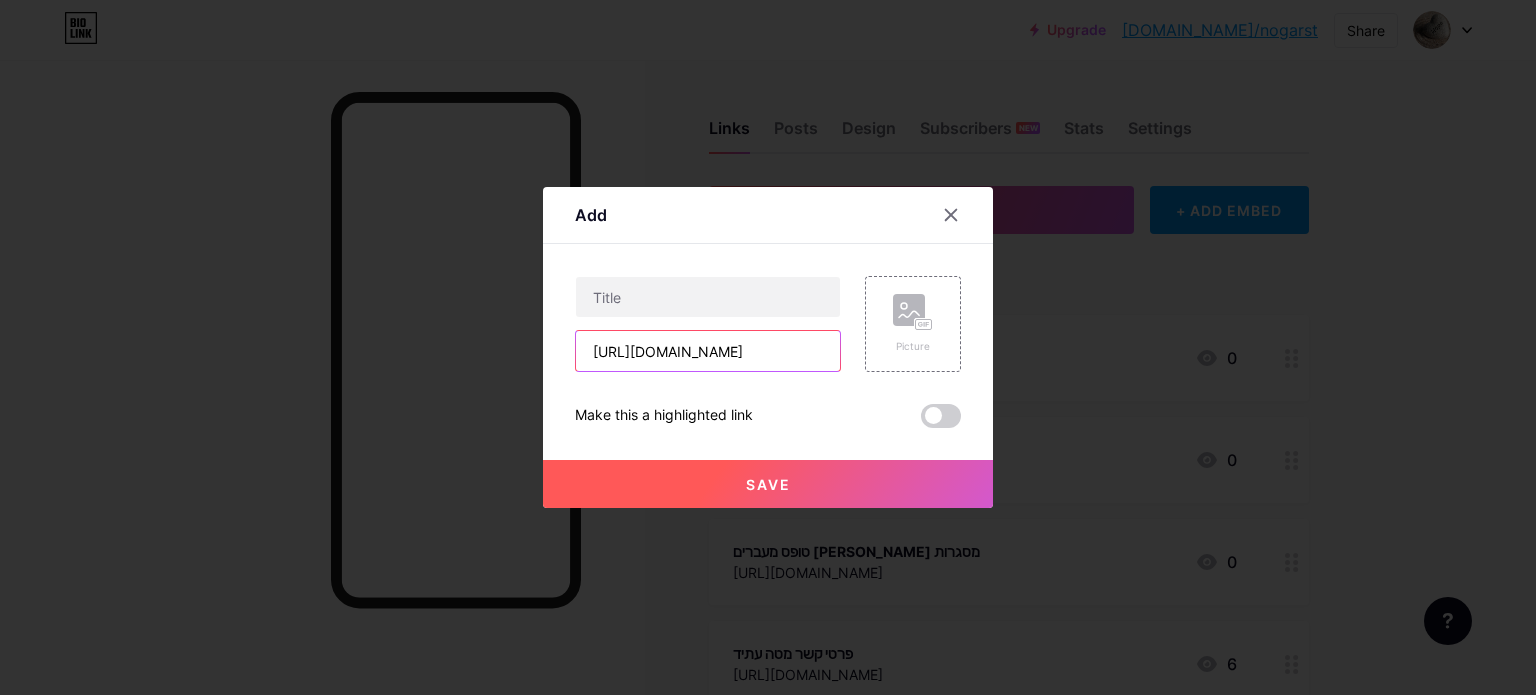 scroll, scrollTop: 0, scrollLeft: 4, axis: horizontal 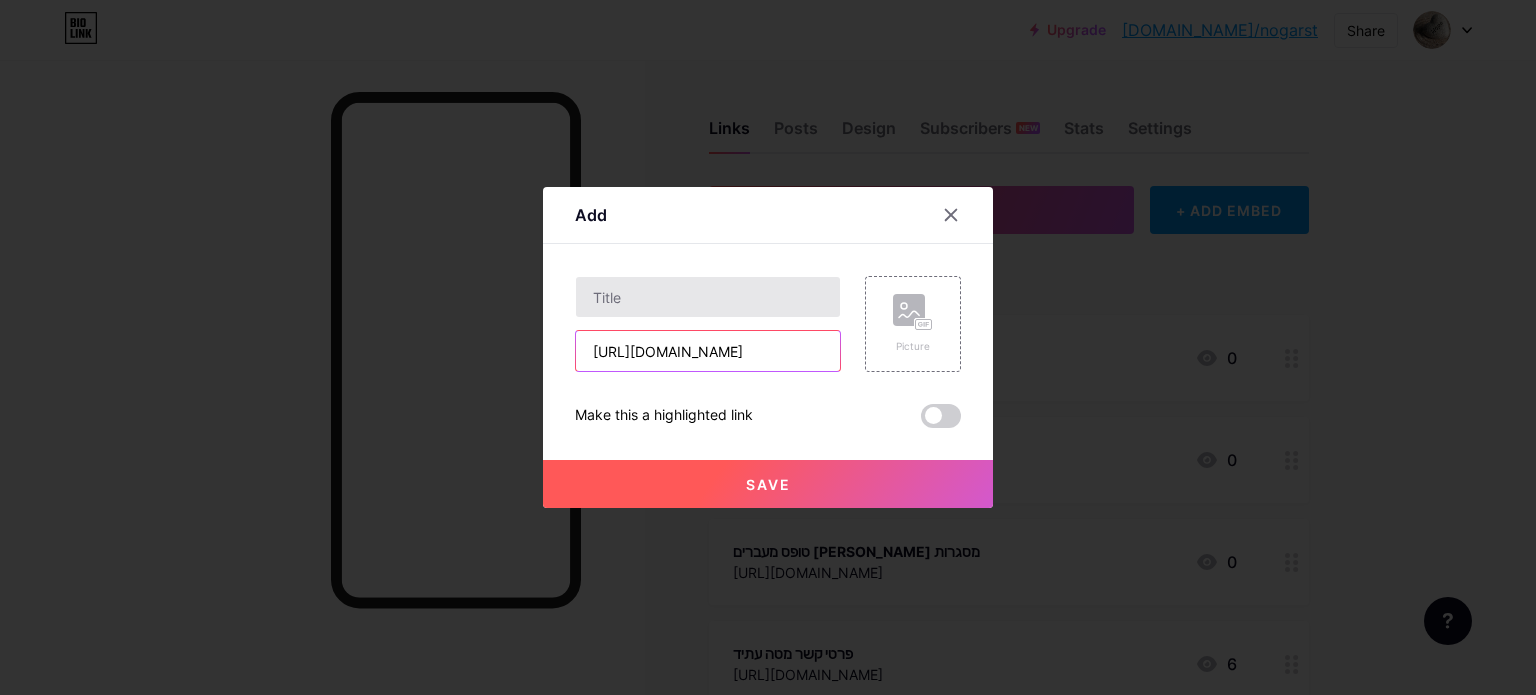type on "[URL][DOMAIN_NAME]" 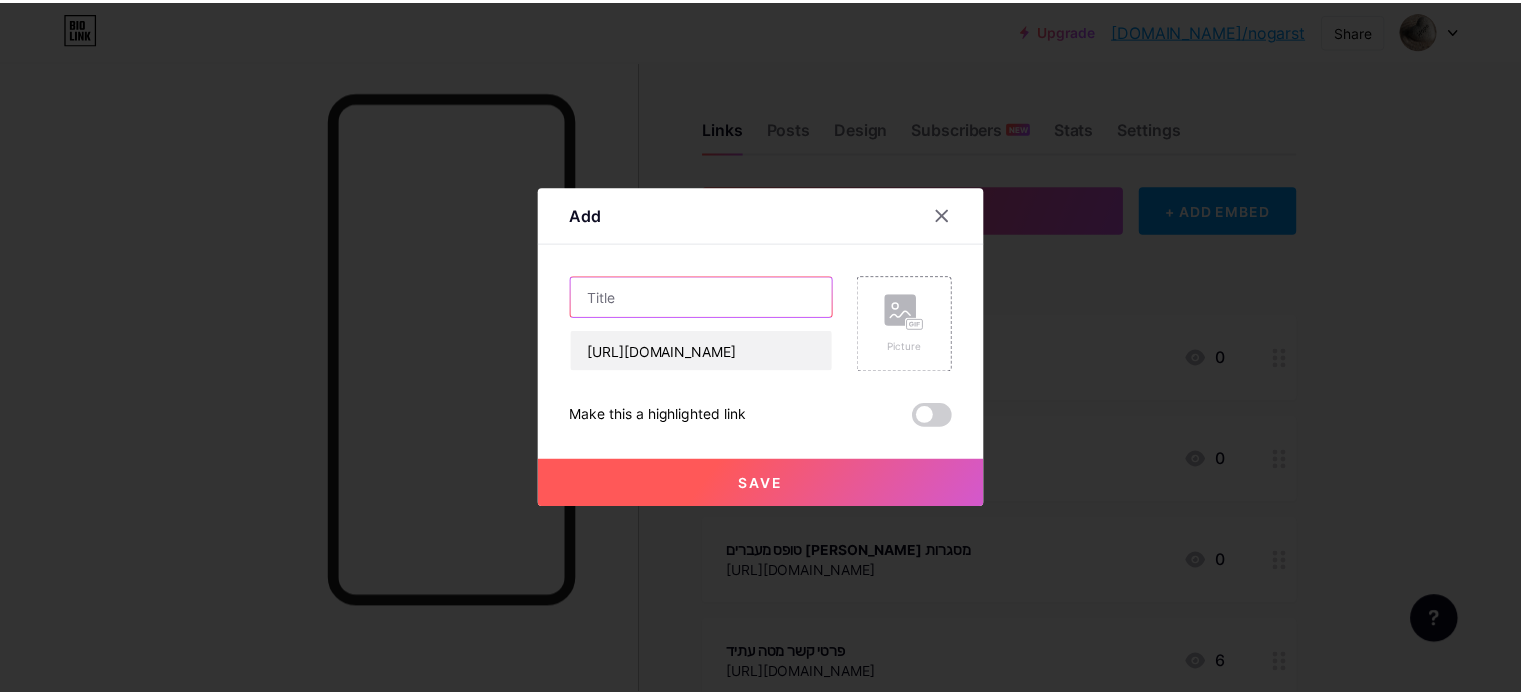 scroll, scrollTop: 0, scrollLeft: 0, axis: both 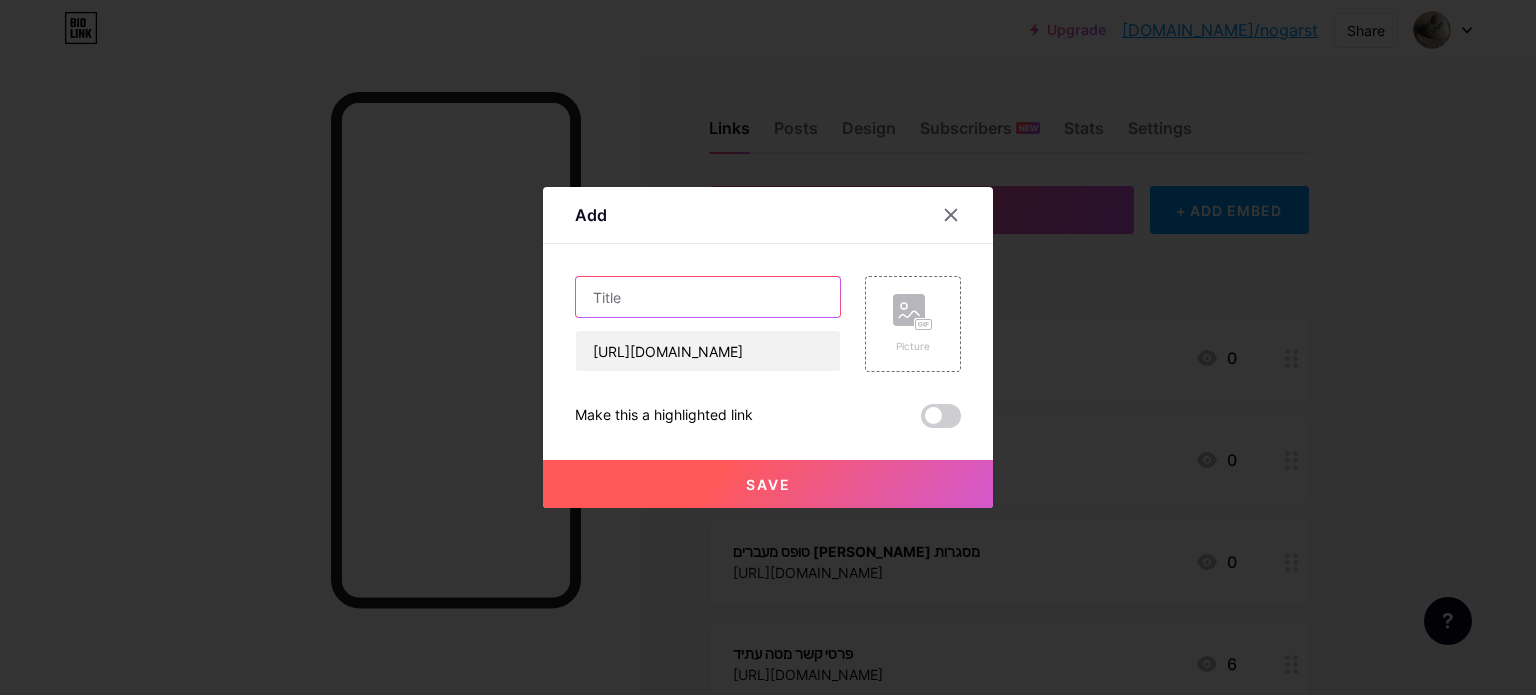 click at bounding box center [708, 297] 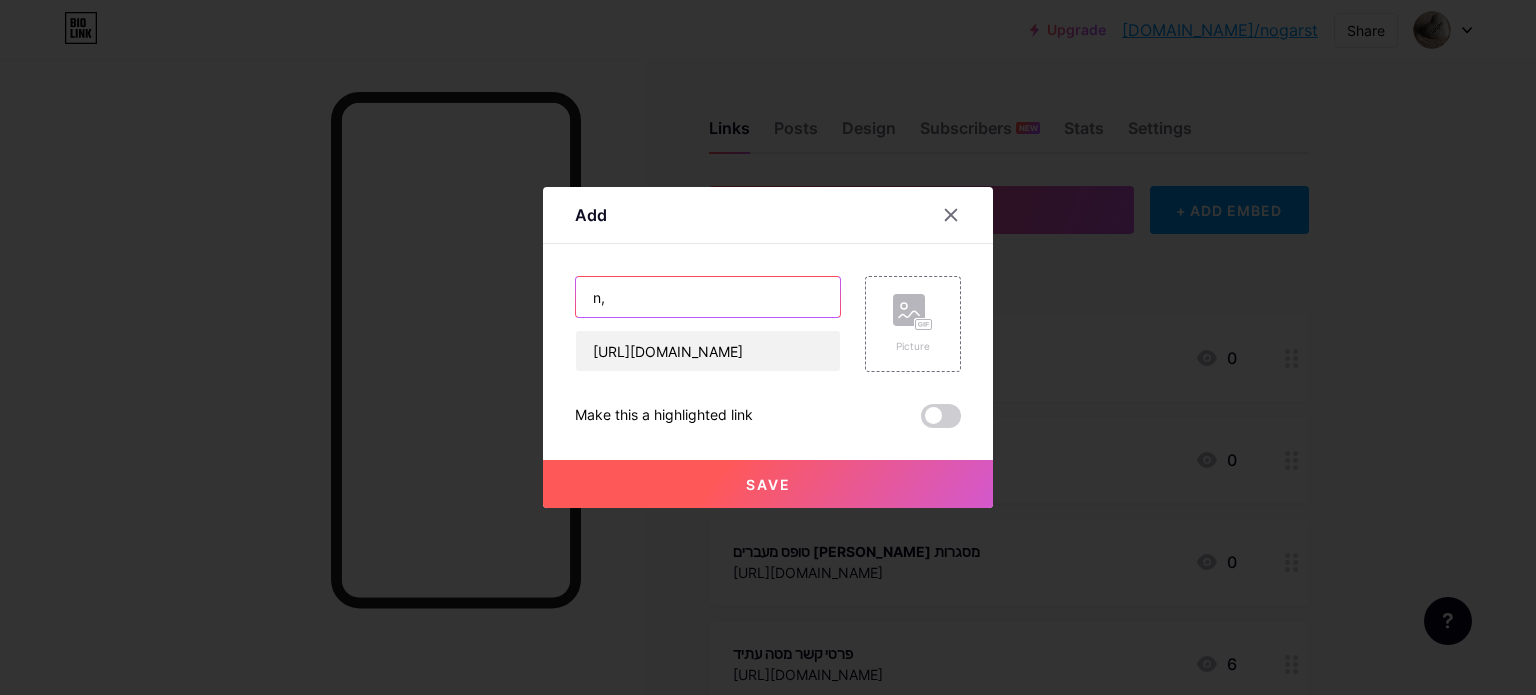 type on "n" 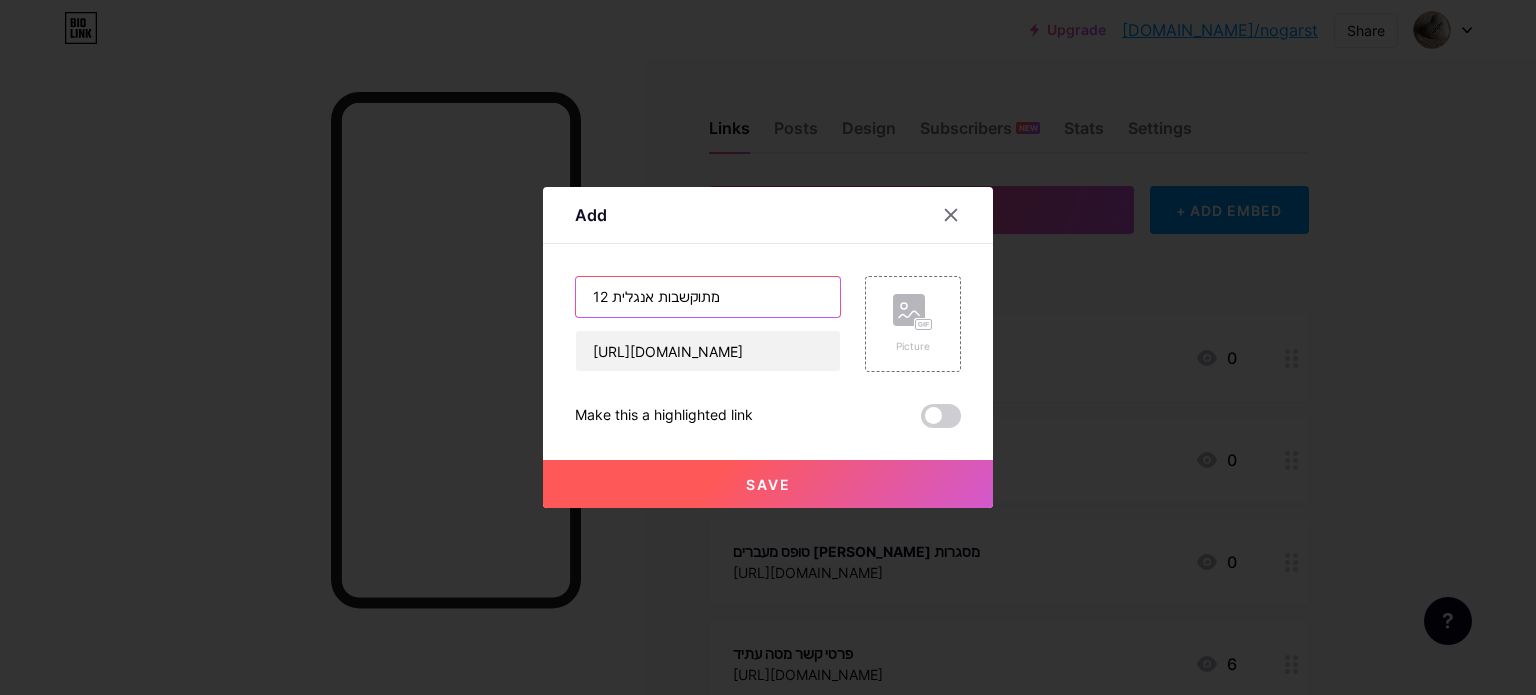 type on "מתוקשבות אנגלית 12" 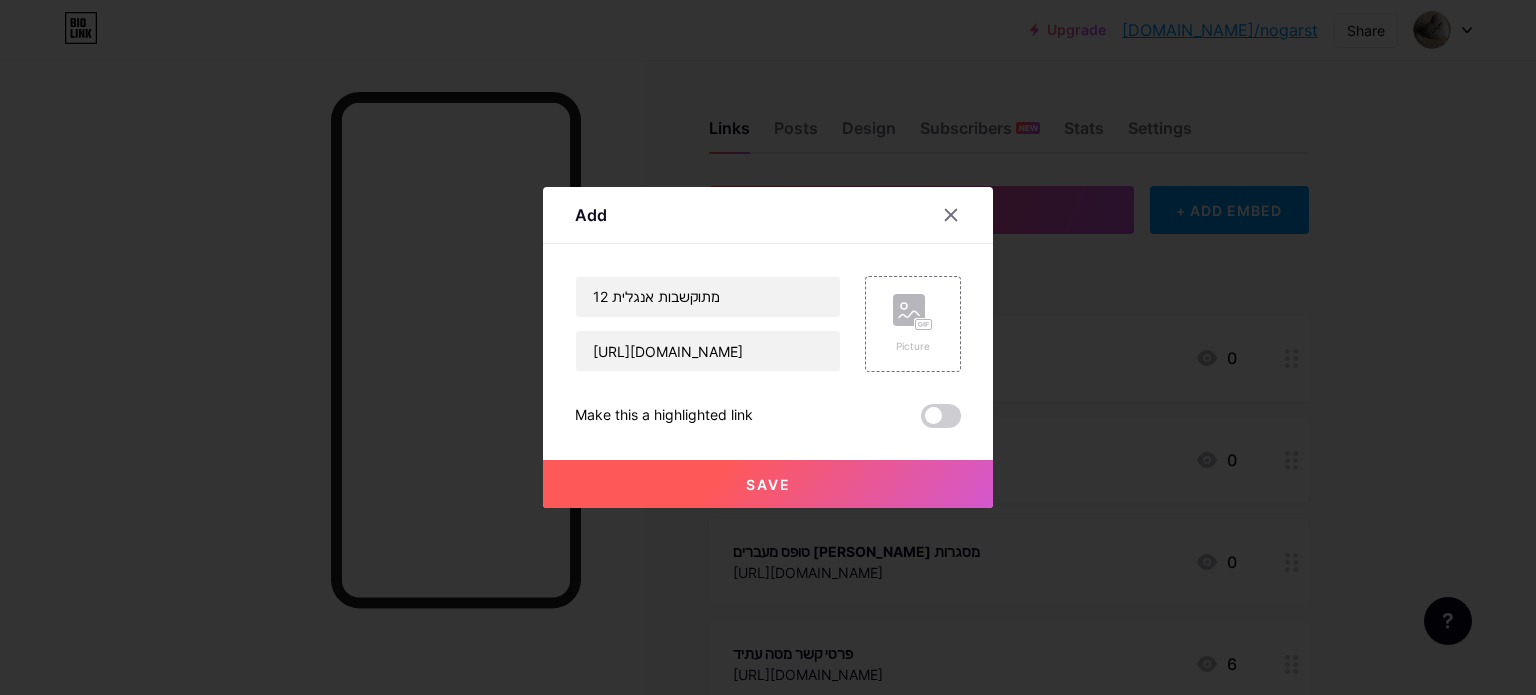 click on "Save" at bounding box center (768, 484) 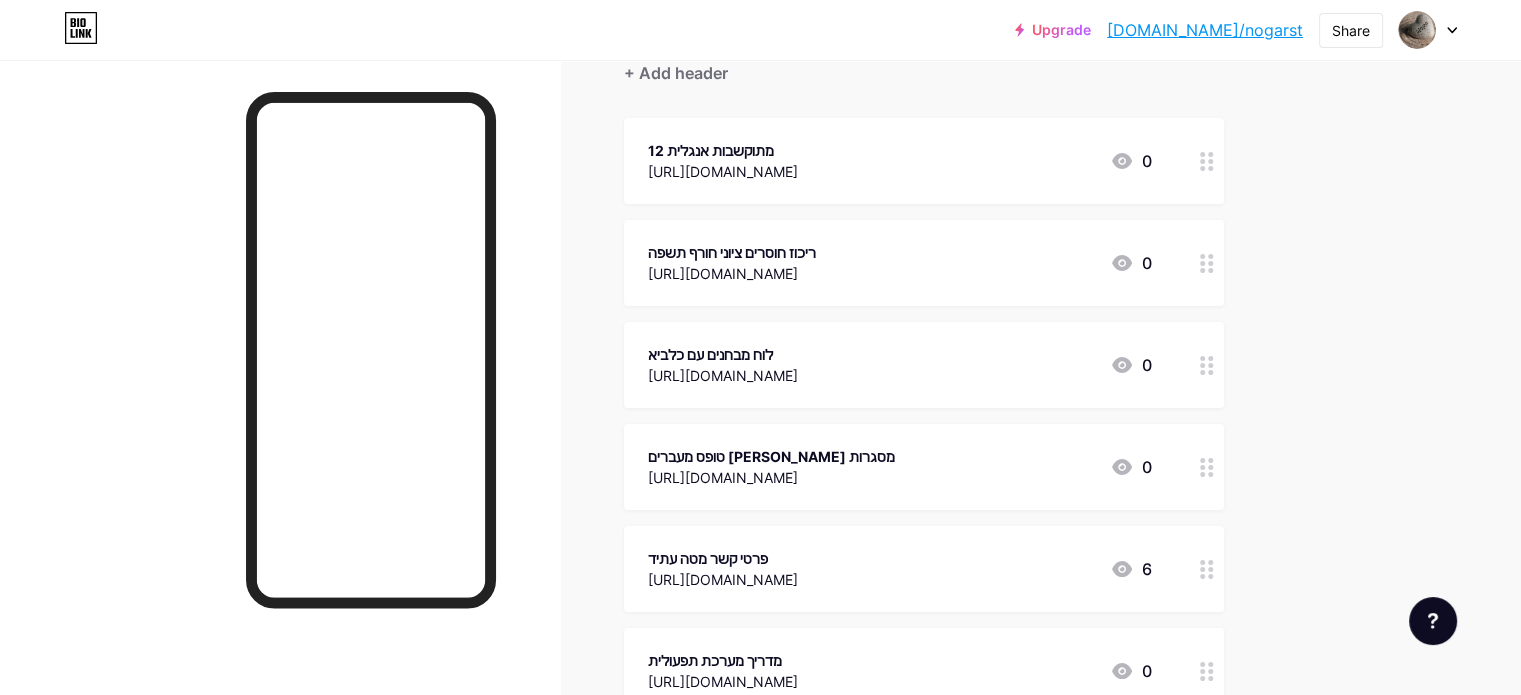 scroll, scrollTop: 200, scrollLeft: 0, axis: vertical 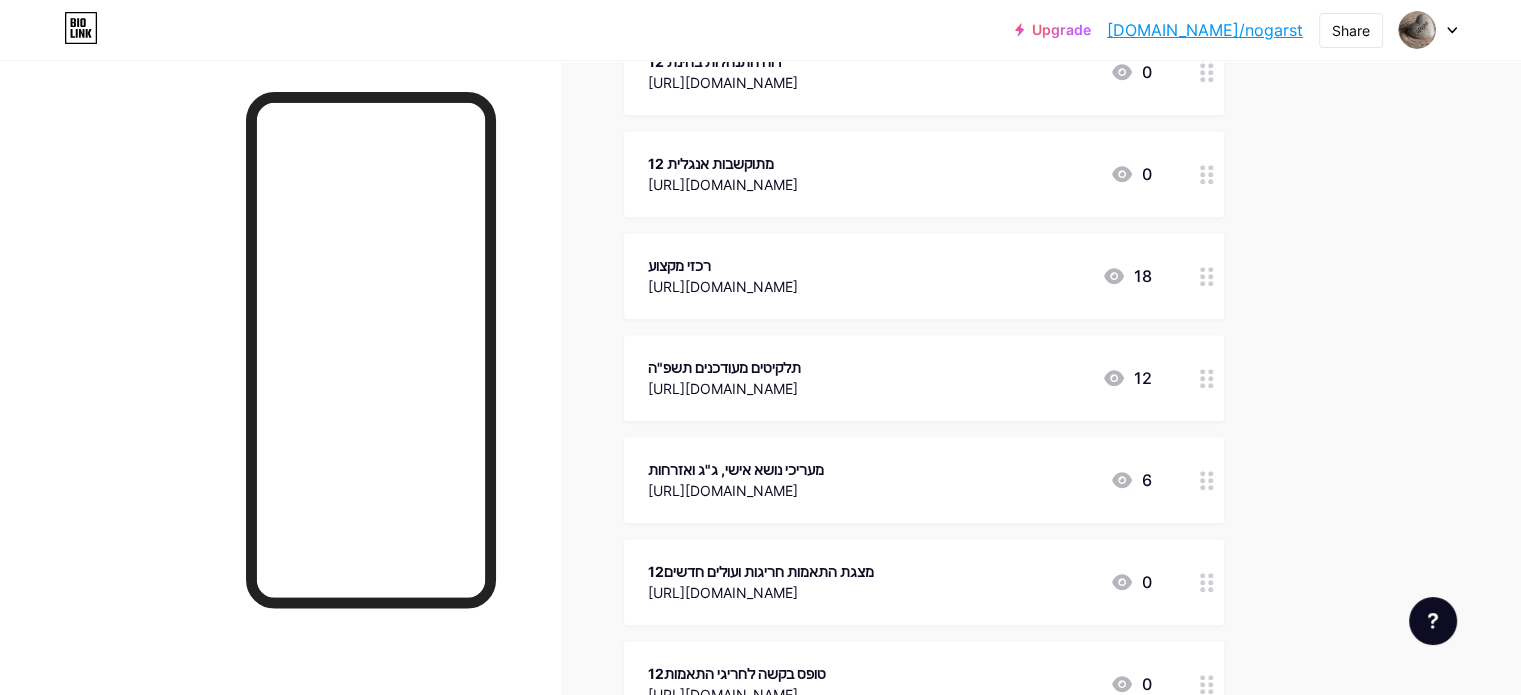 click on "מתוקשבות אנגלית 12" at bounding box center [723, 163] 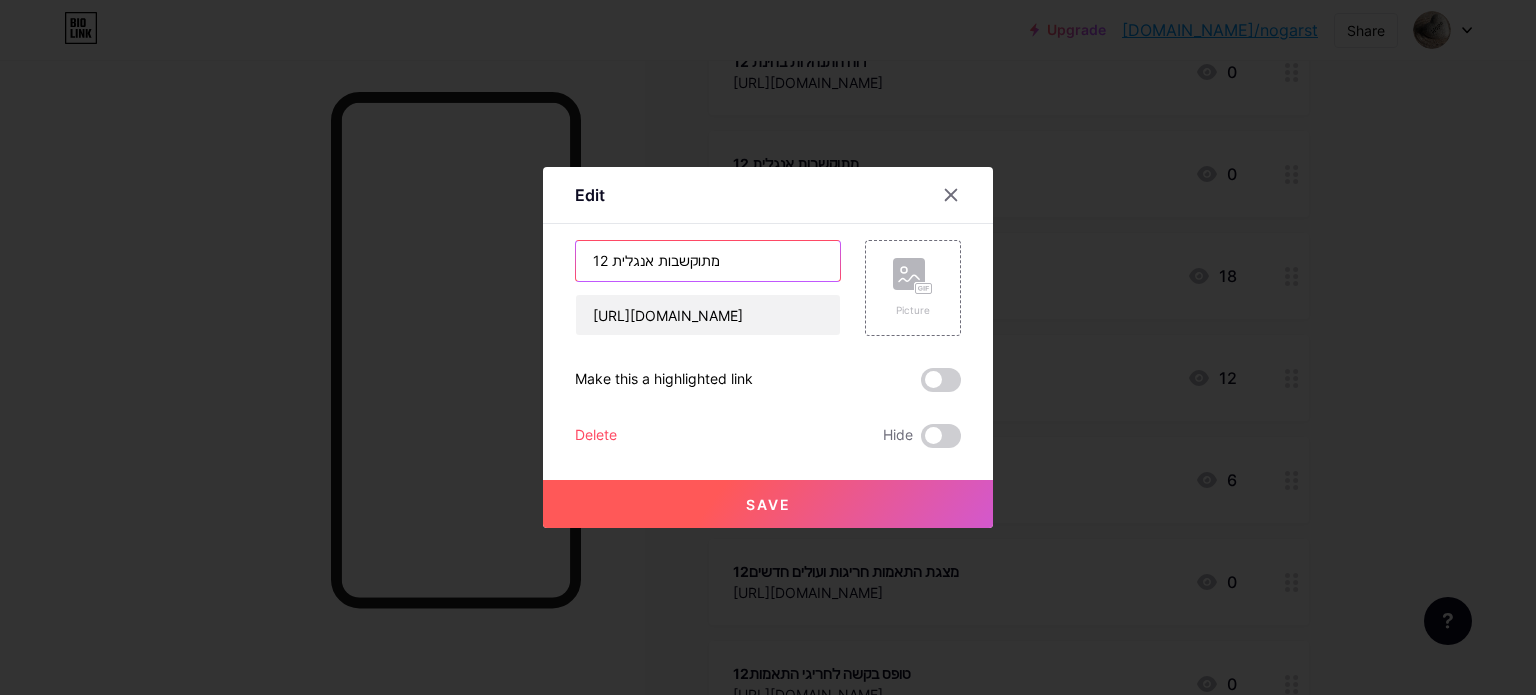 click on "מתוקשבות אנגלית 12" at bounding box center [708, 261] 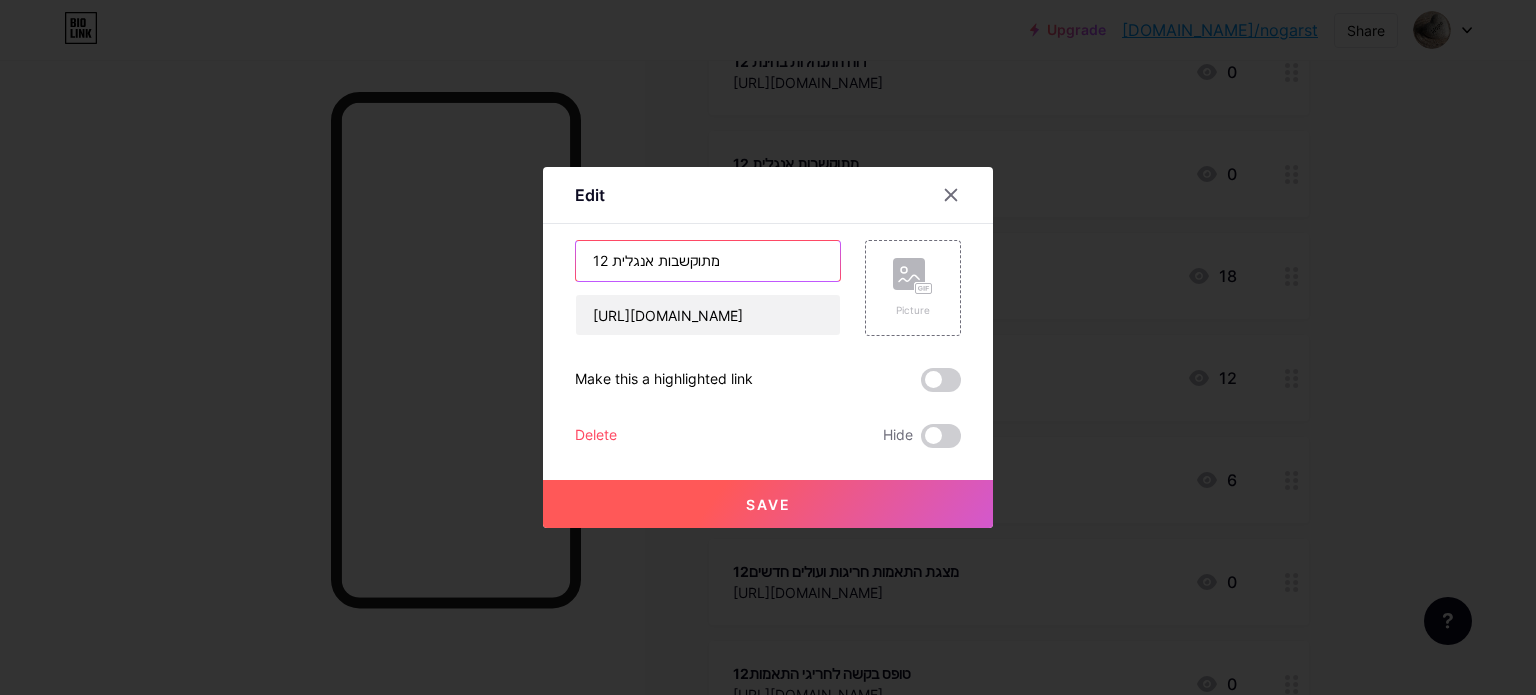 drag, startPoint x: 706, startPoint y: 259, endPoint x: 577, endPoint y: 261, distance: 129.0155 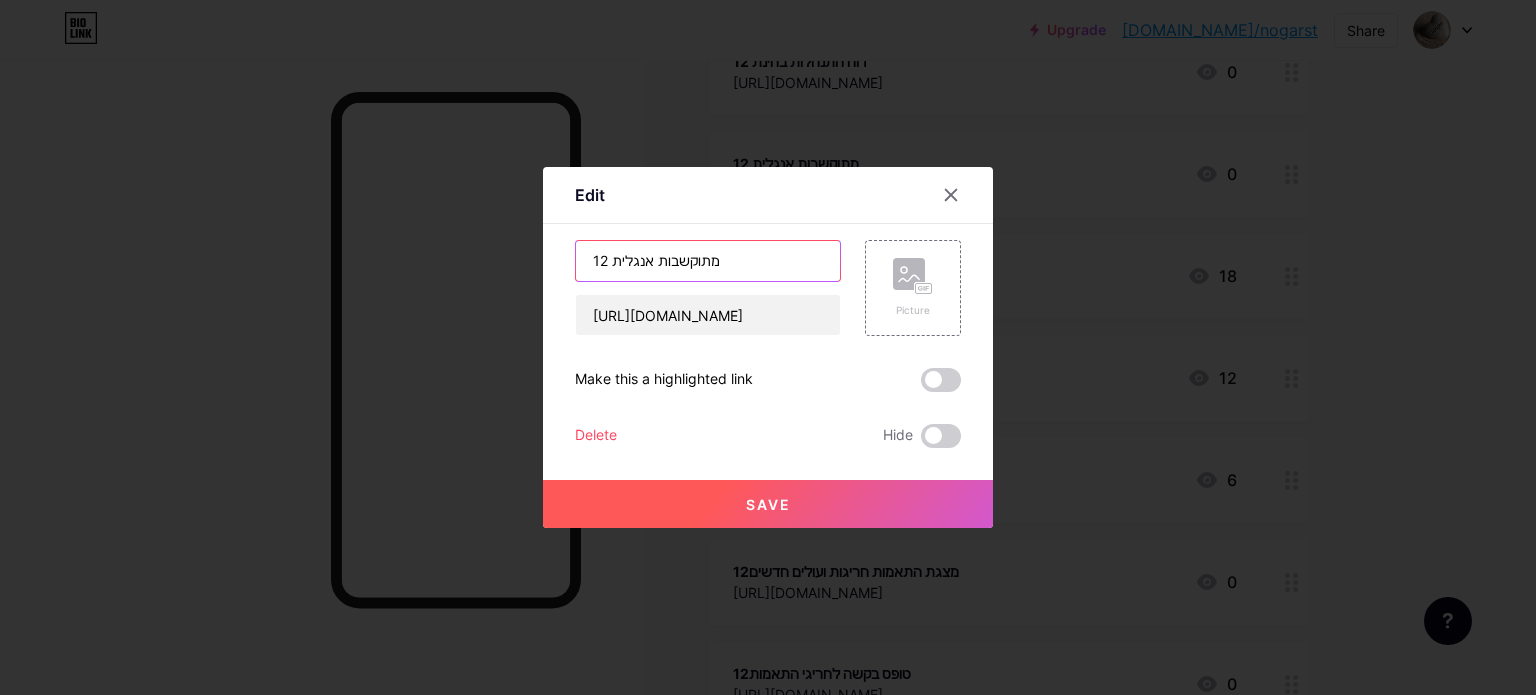 click on "מתוקשבות אנגלית 12" at bounding box center (708, 261) 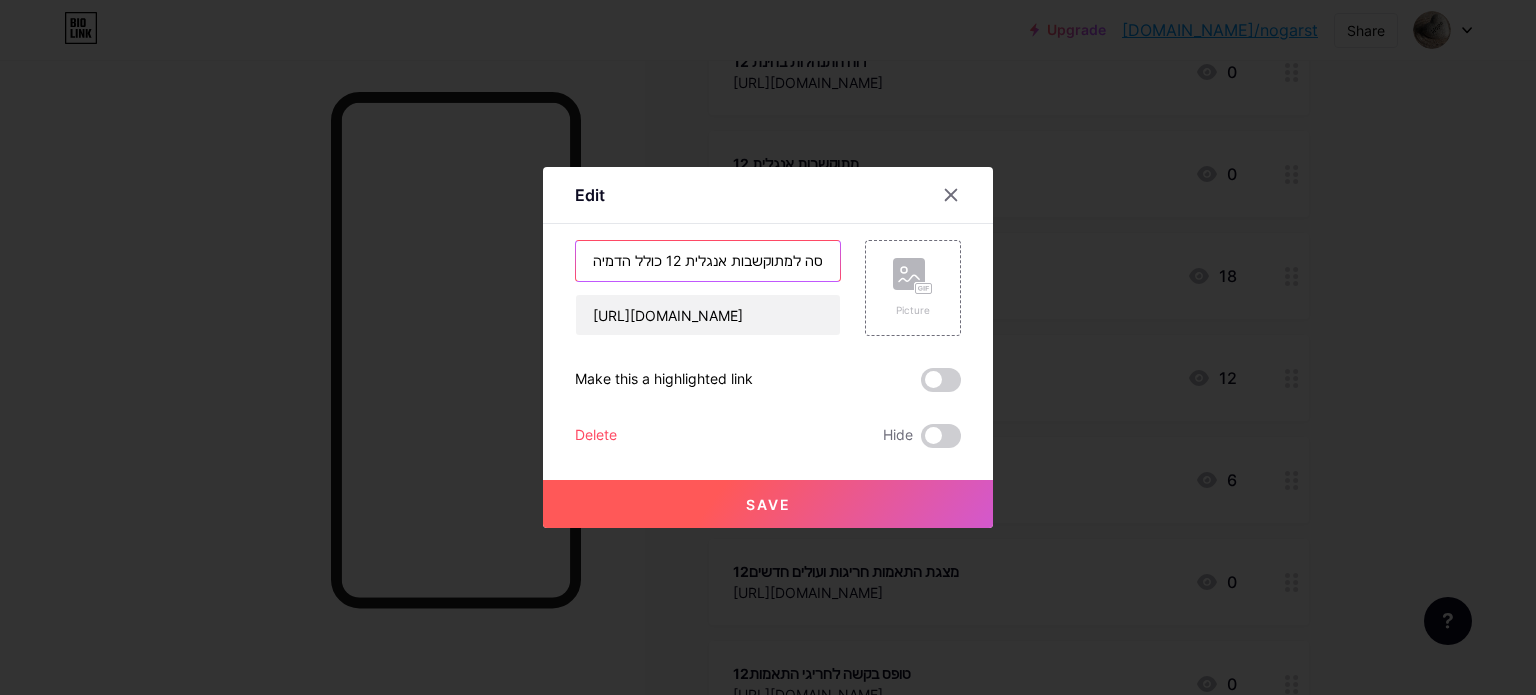 type on "כניסה למתוקשבות אנגלית 12 כולל הדמיה" 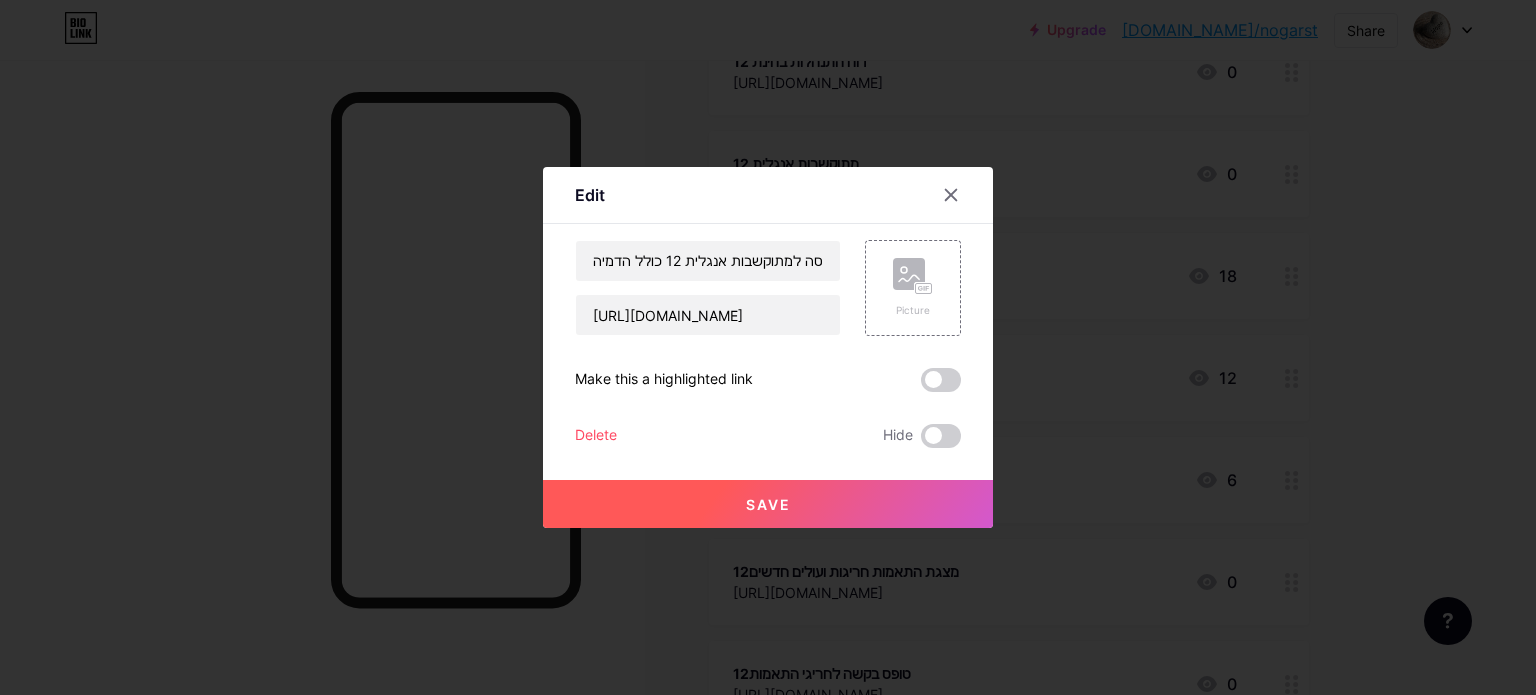 click on "Save" at bounding box center [768, 504] 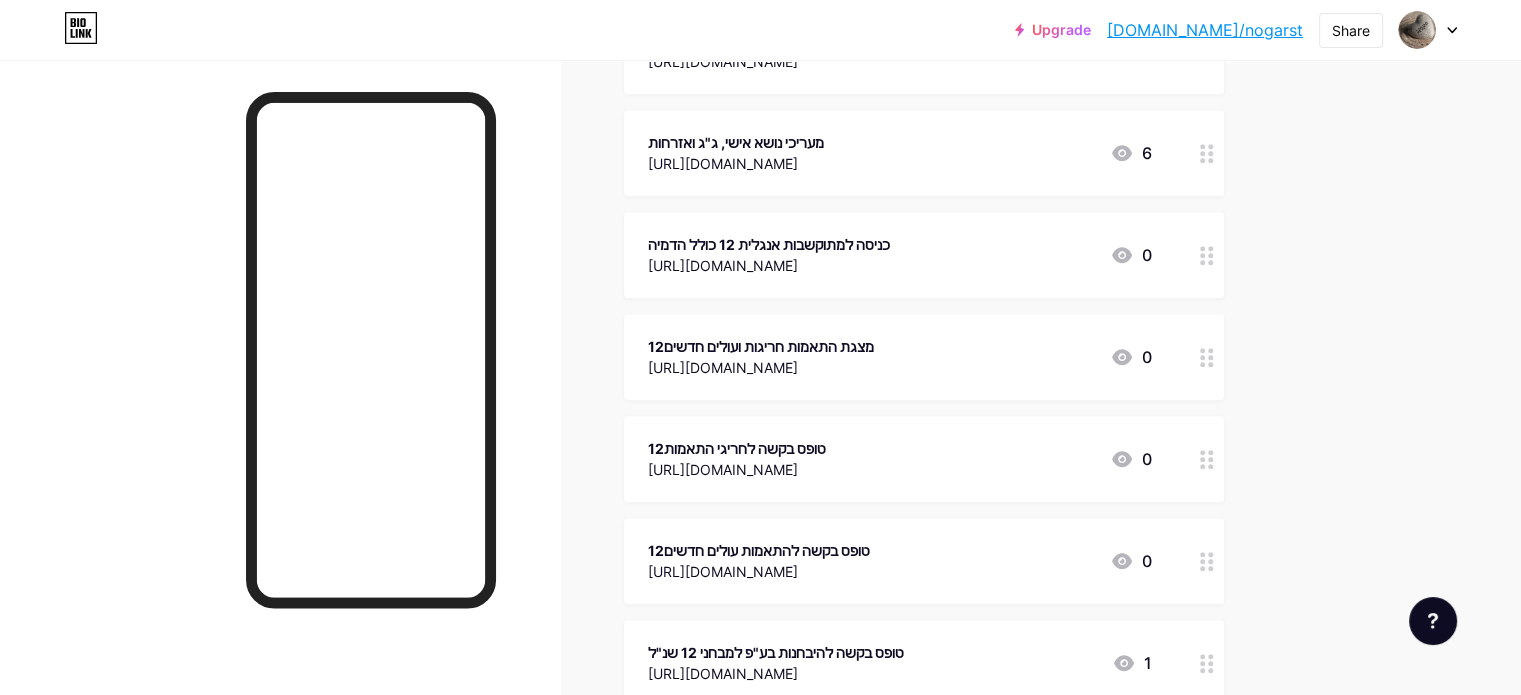 scroll, scrollTop: 1200, scrollLeft: 0, axis: vertical 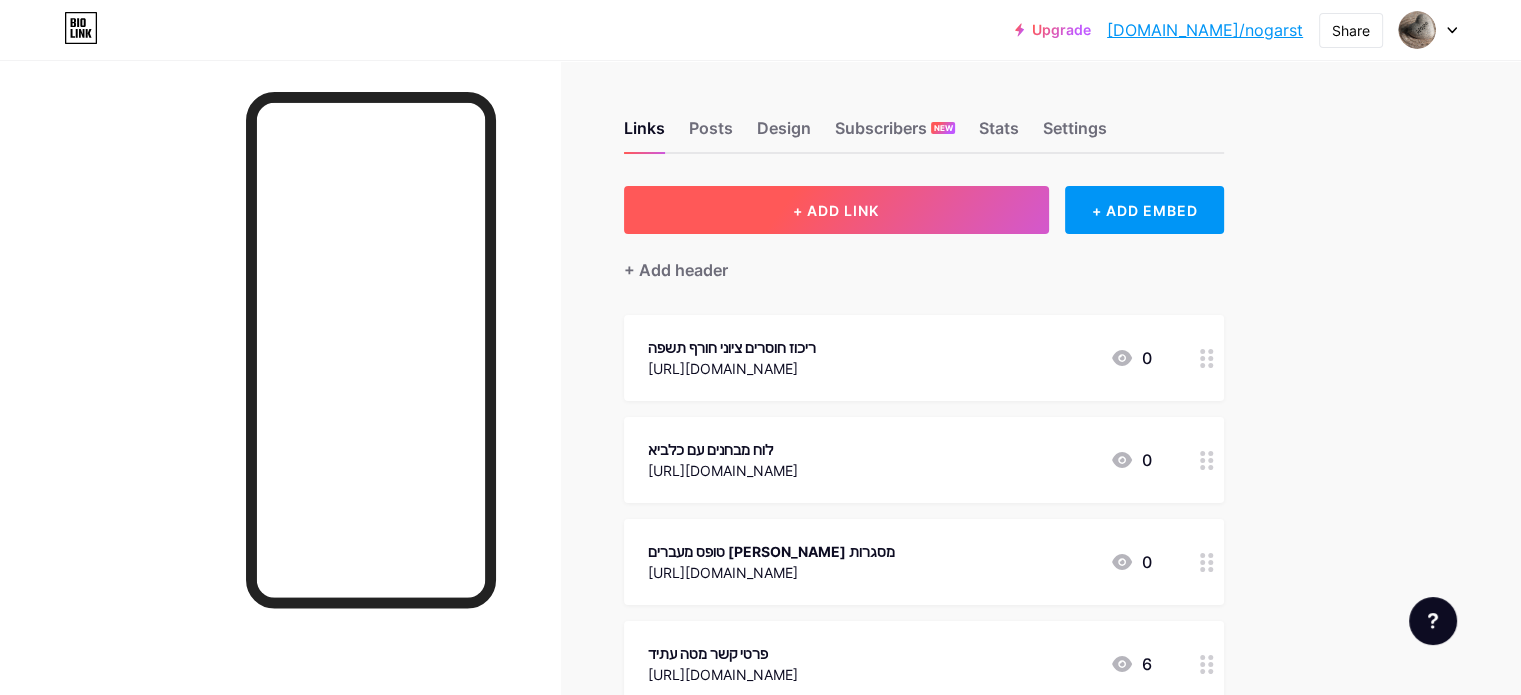 click on "+ ADD LINK" at bounding box center [836, 210] 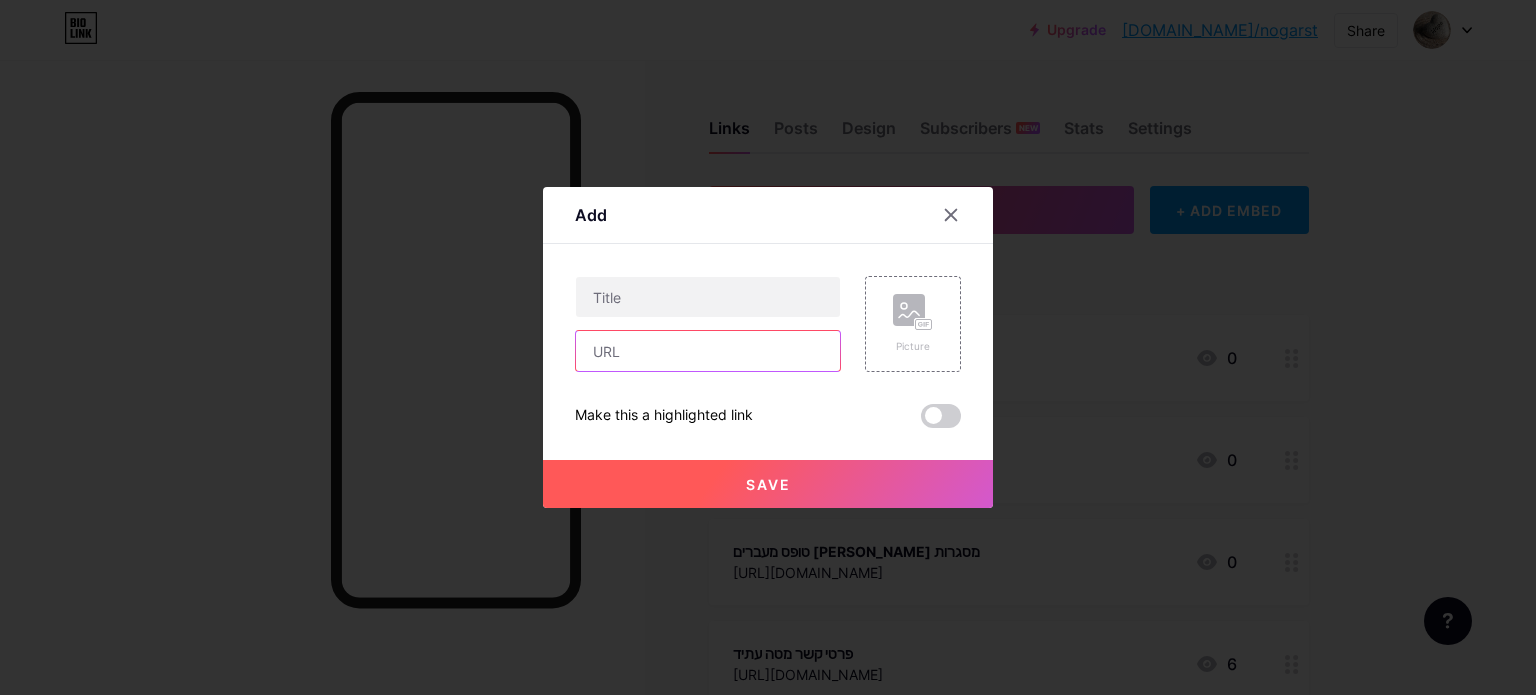 click at bounding box center (708, 351) 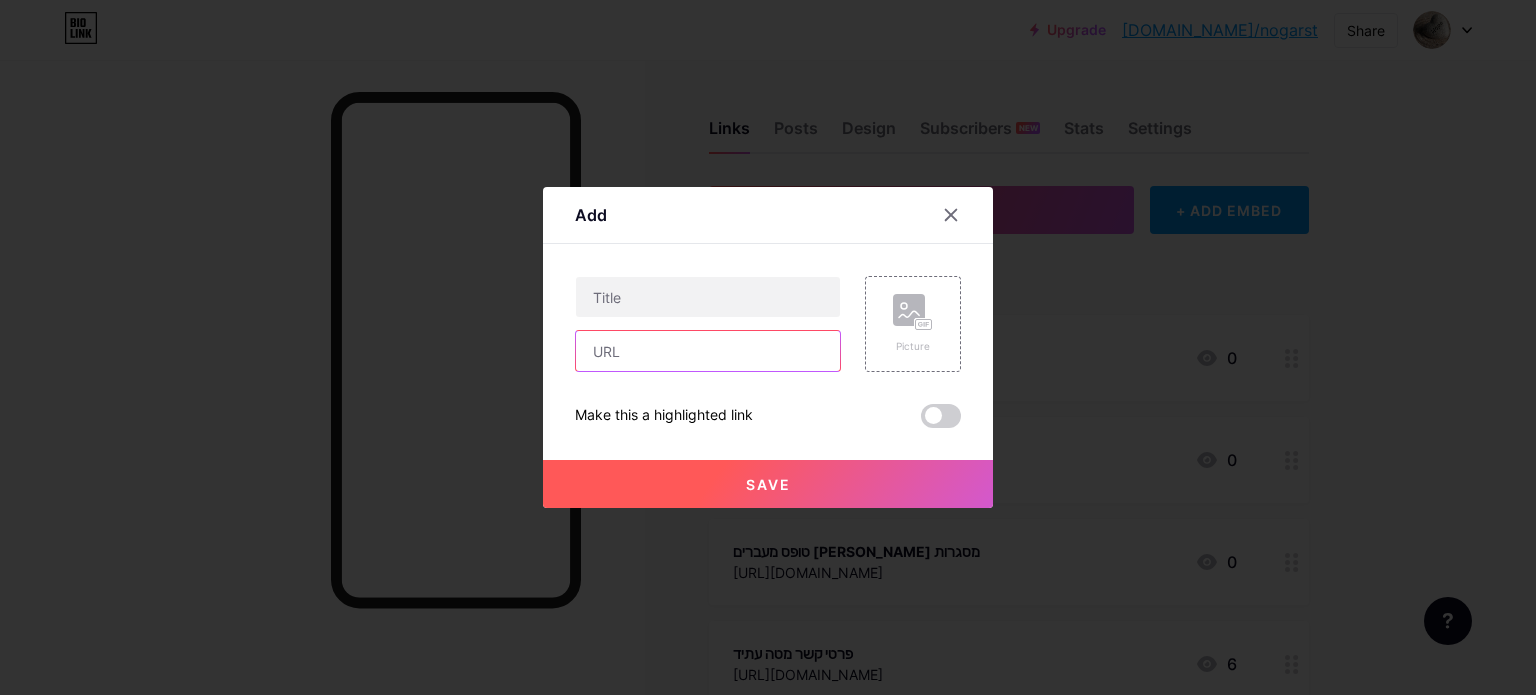 paste on "[URL][DOMAIN_NAME]" 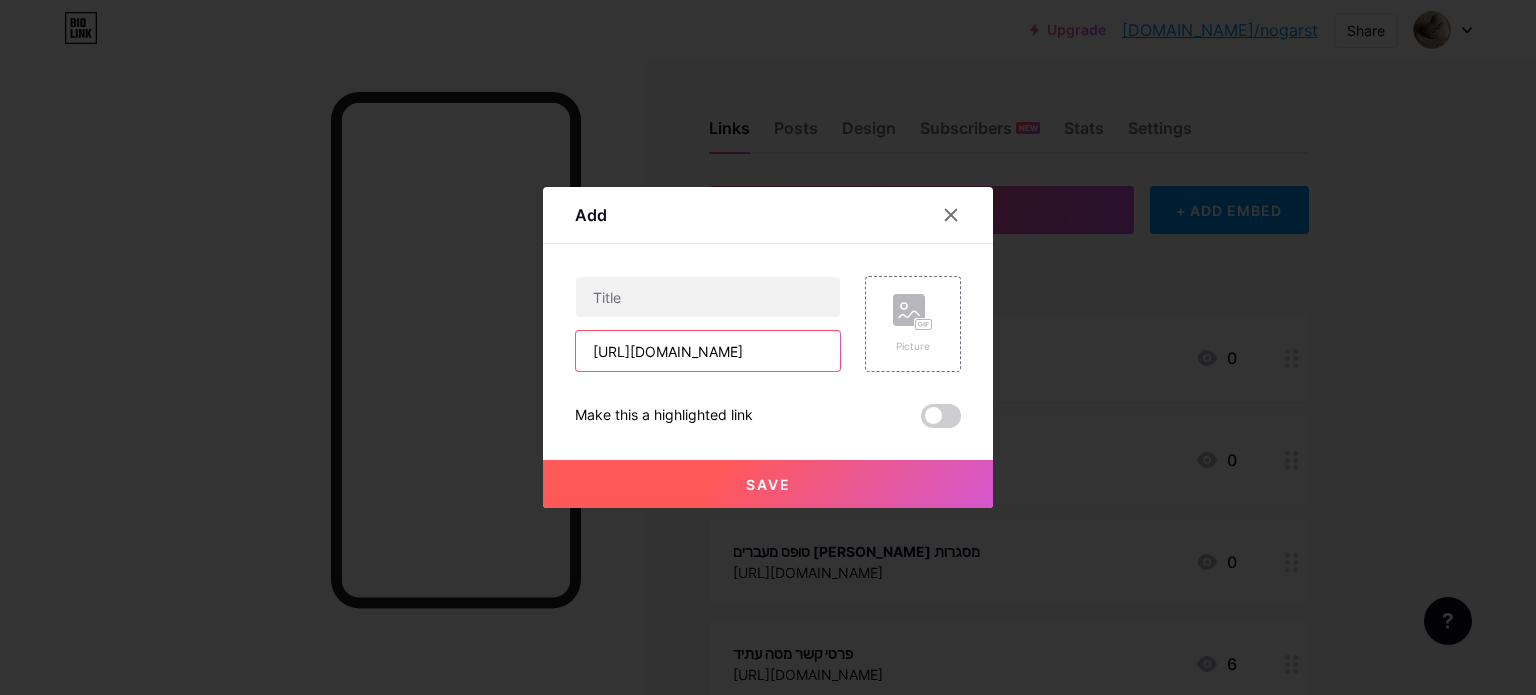 scroll, scrollTop: 0, scrollLeft: 522, axis: horizontal 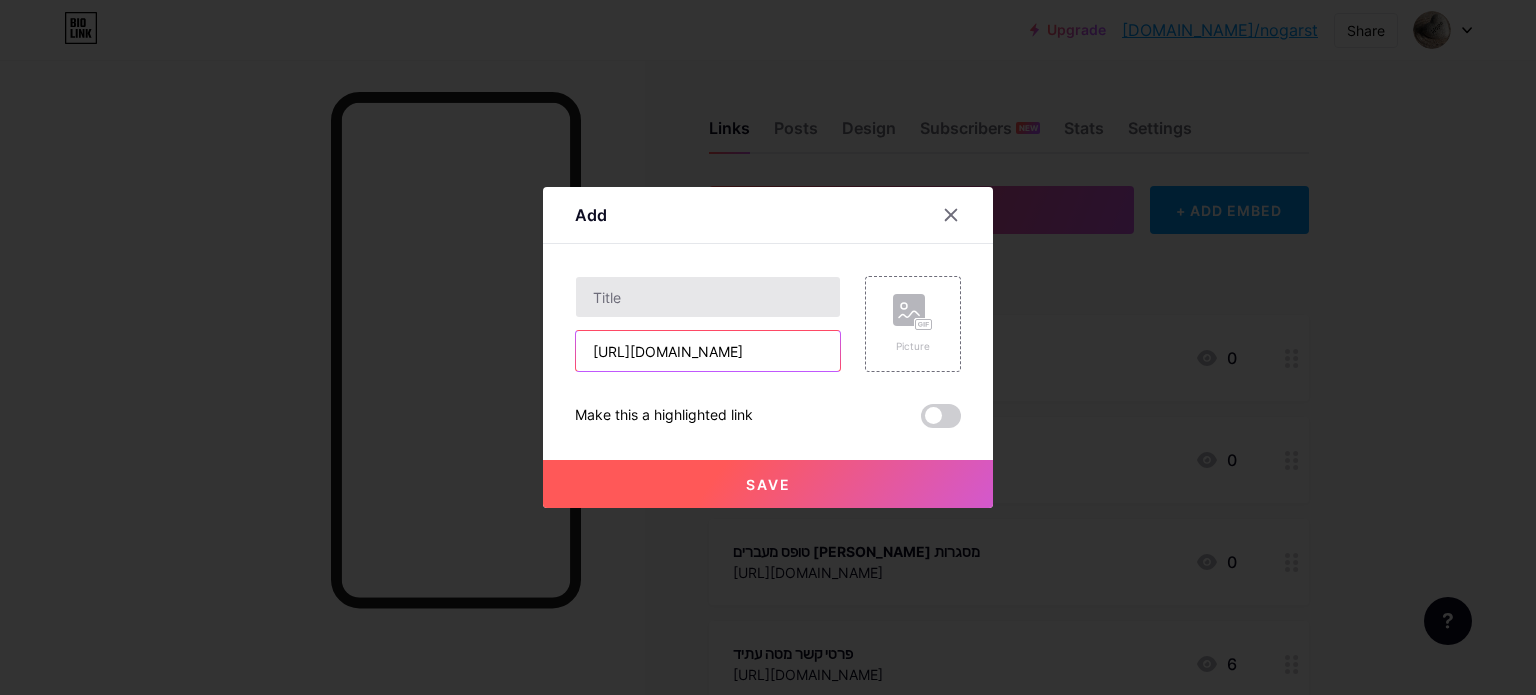 type on "[URL][DOMAIN_NAME]" 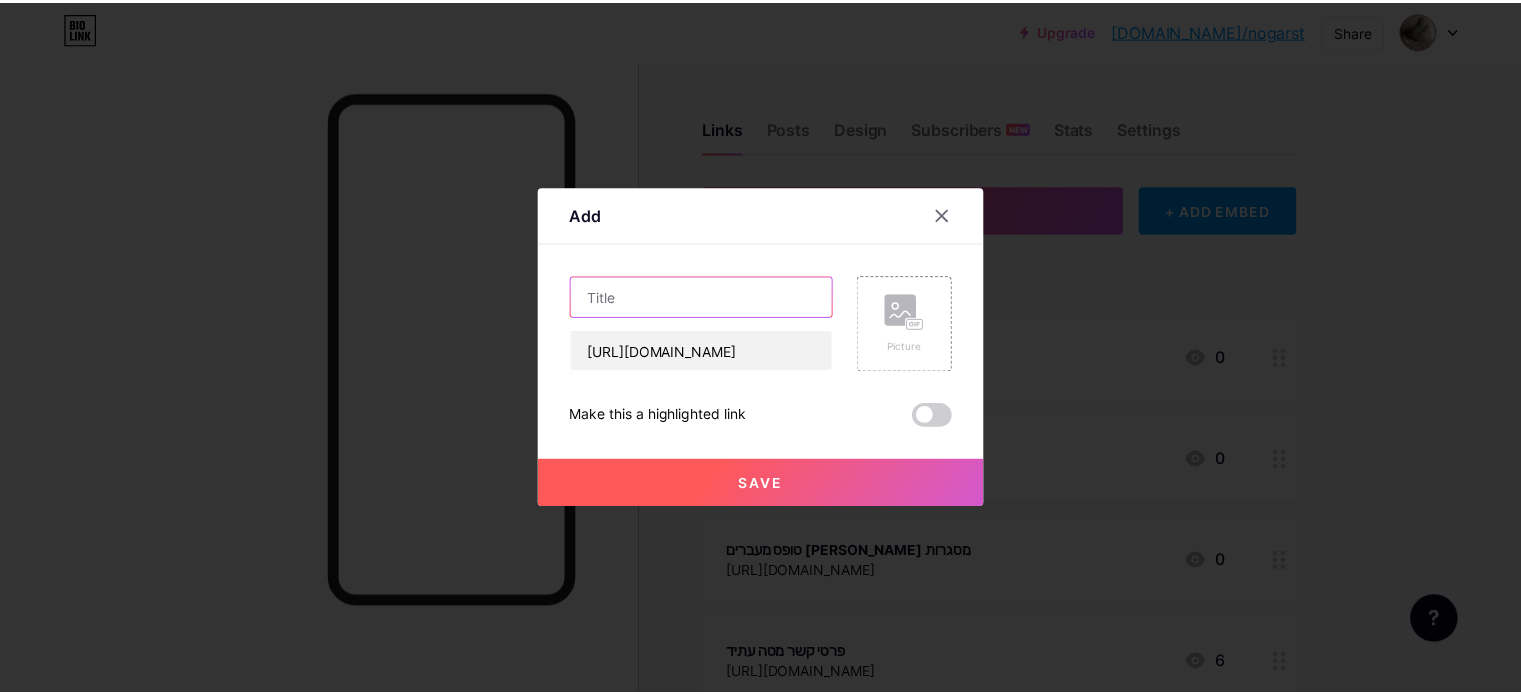 scroll, scrollTop: 0, scrollLeft: 0, axis: both 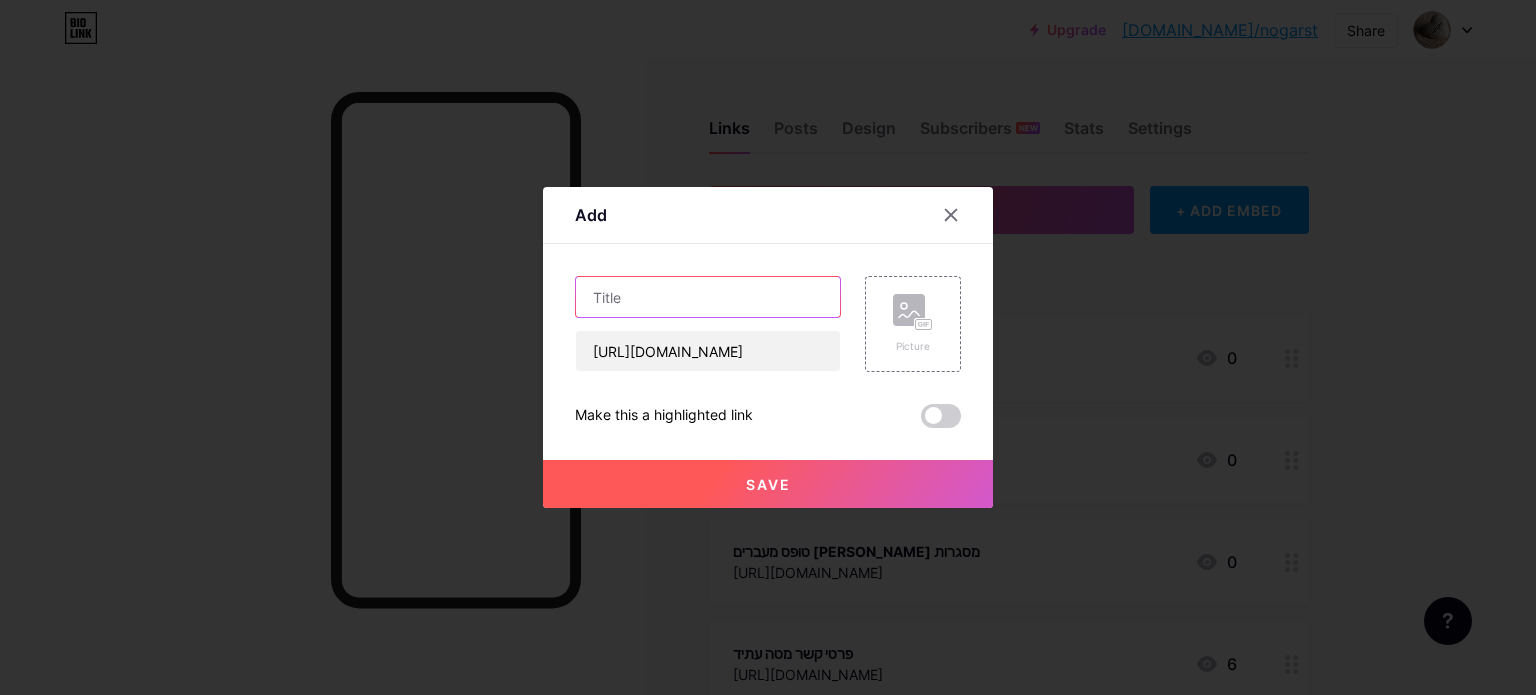 click at bounding box center (708, 297) 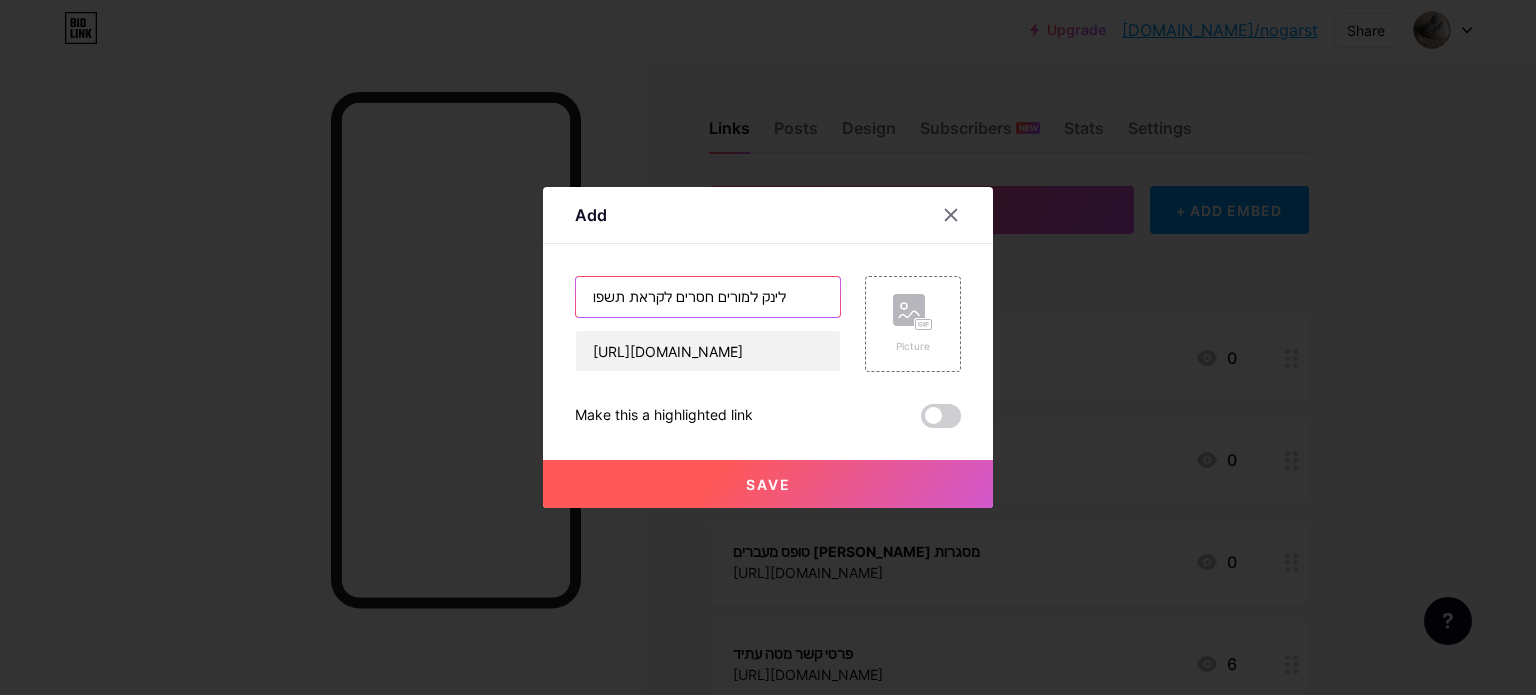 type on "לינק למורים חסרים לקראת תשפו" 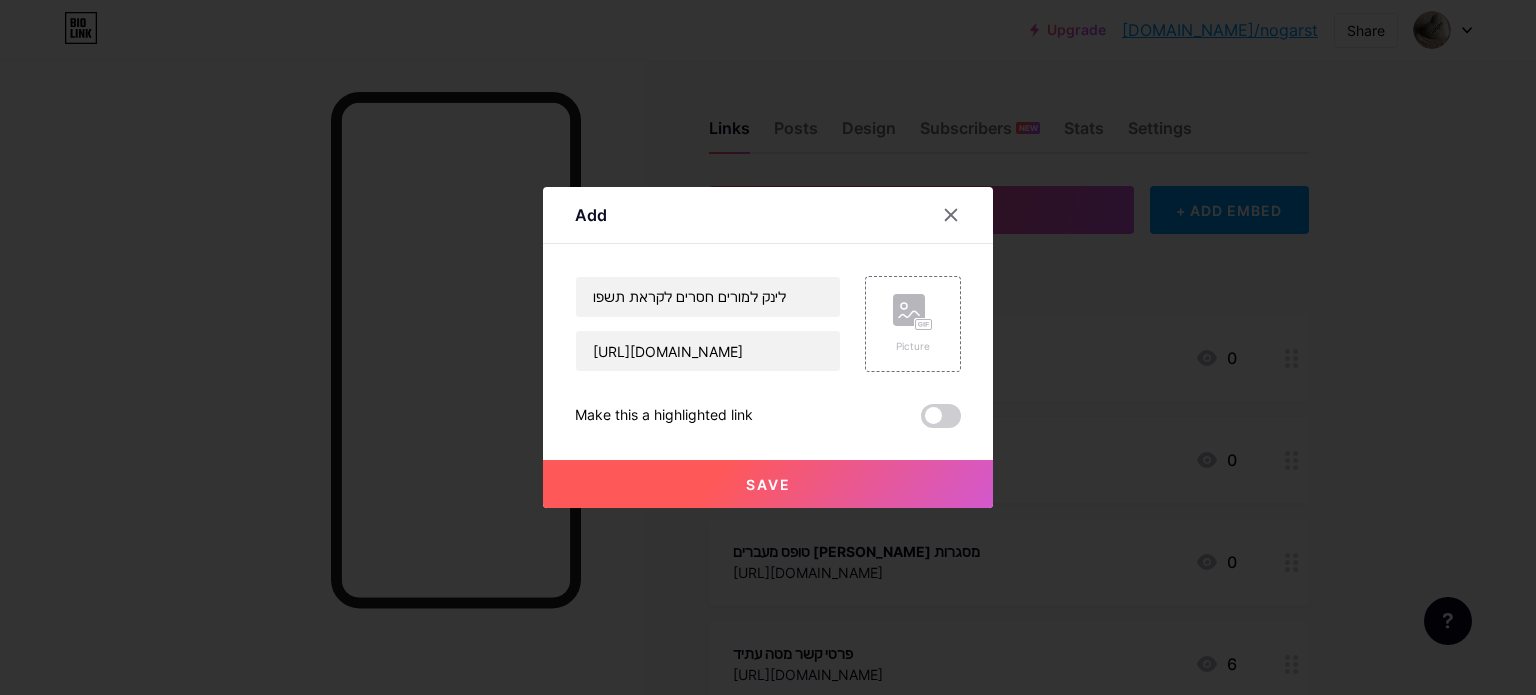 click on "Save" at bounding box center (768, 484) 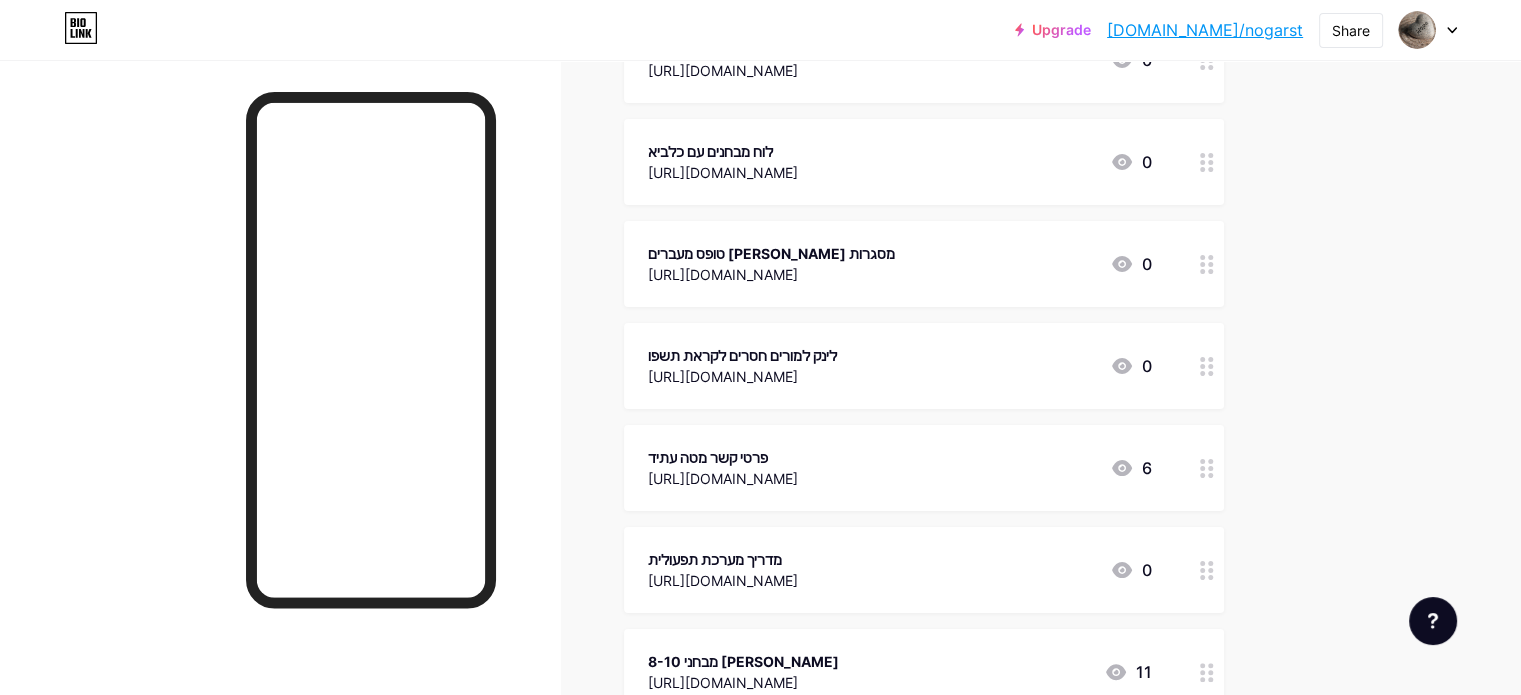 scroll, scrollTop: 400, scrollLeft: 0, axis: vertical 